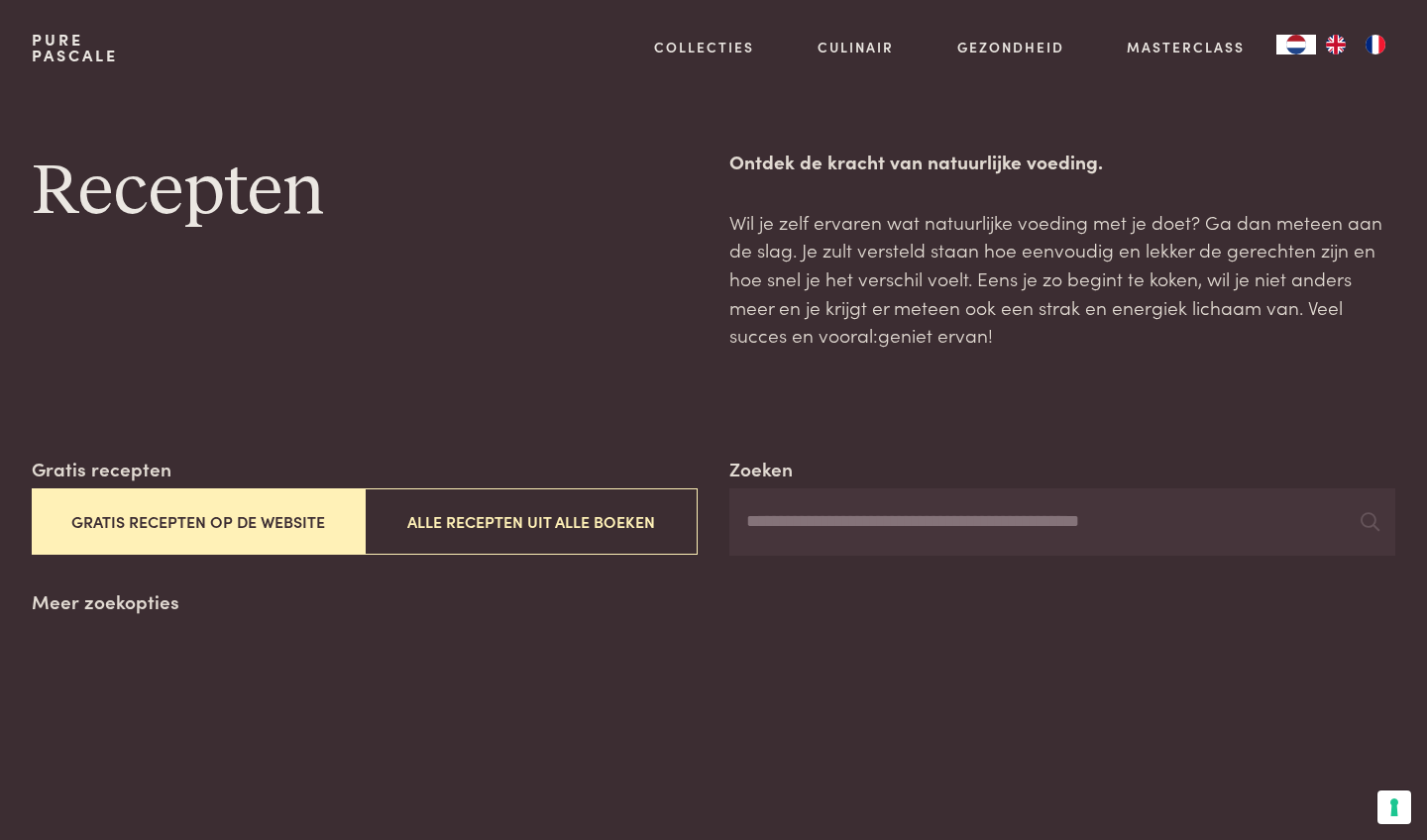 scroll, scrollTop: 0, scrollLeft: 0, axis: both 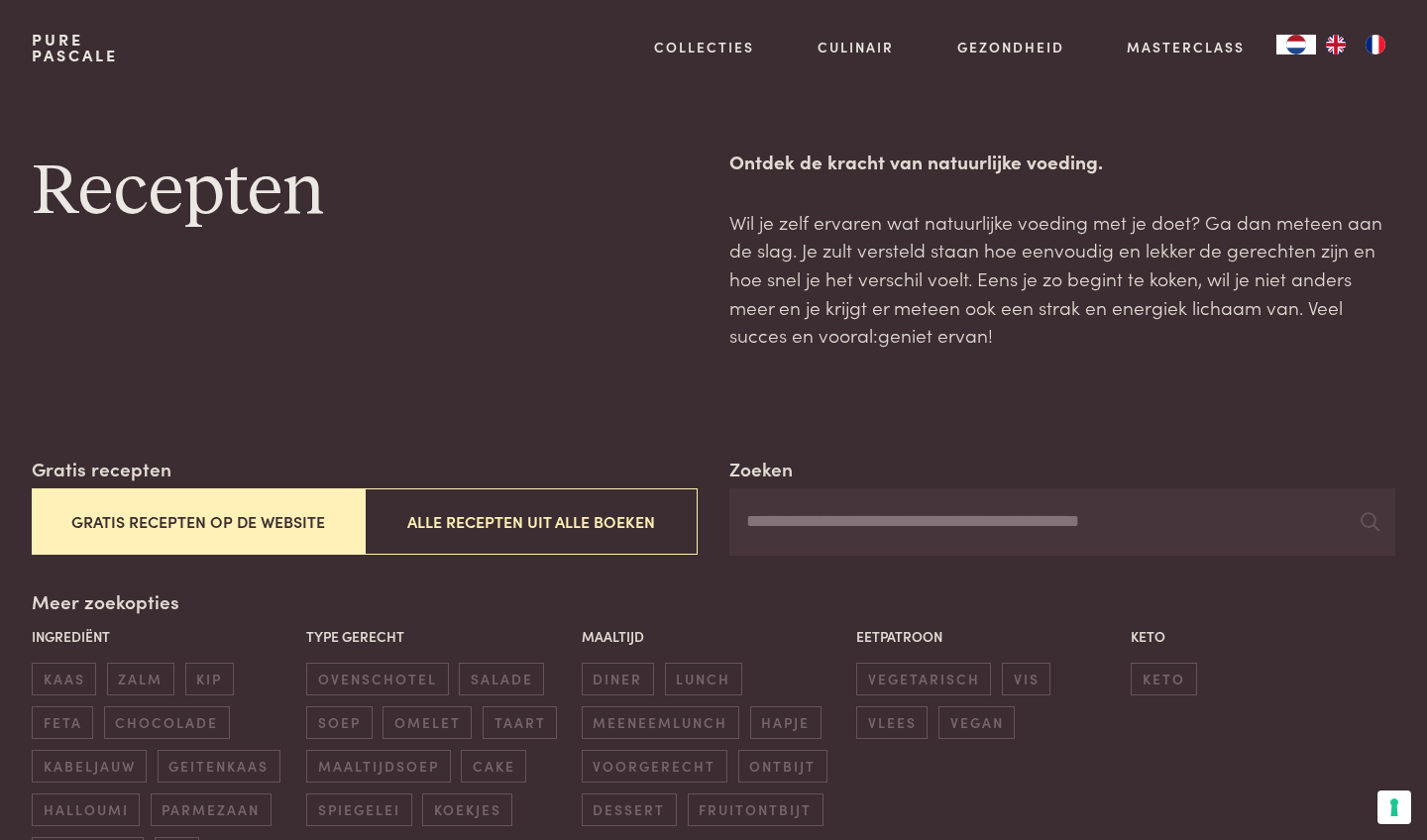 click on "Gratis recepten op de website" at bounding box center (198, 521) 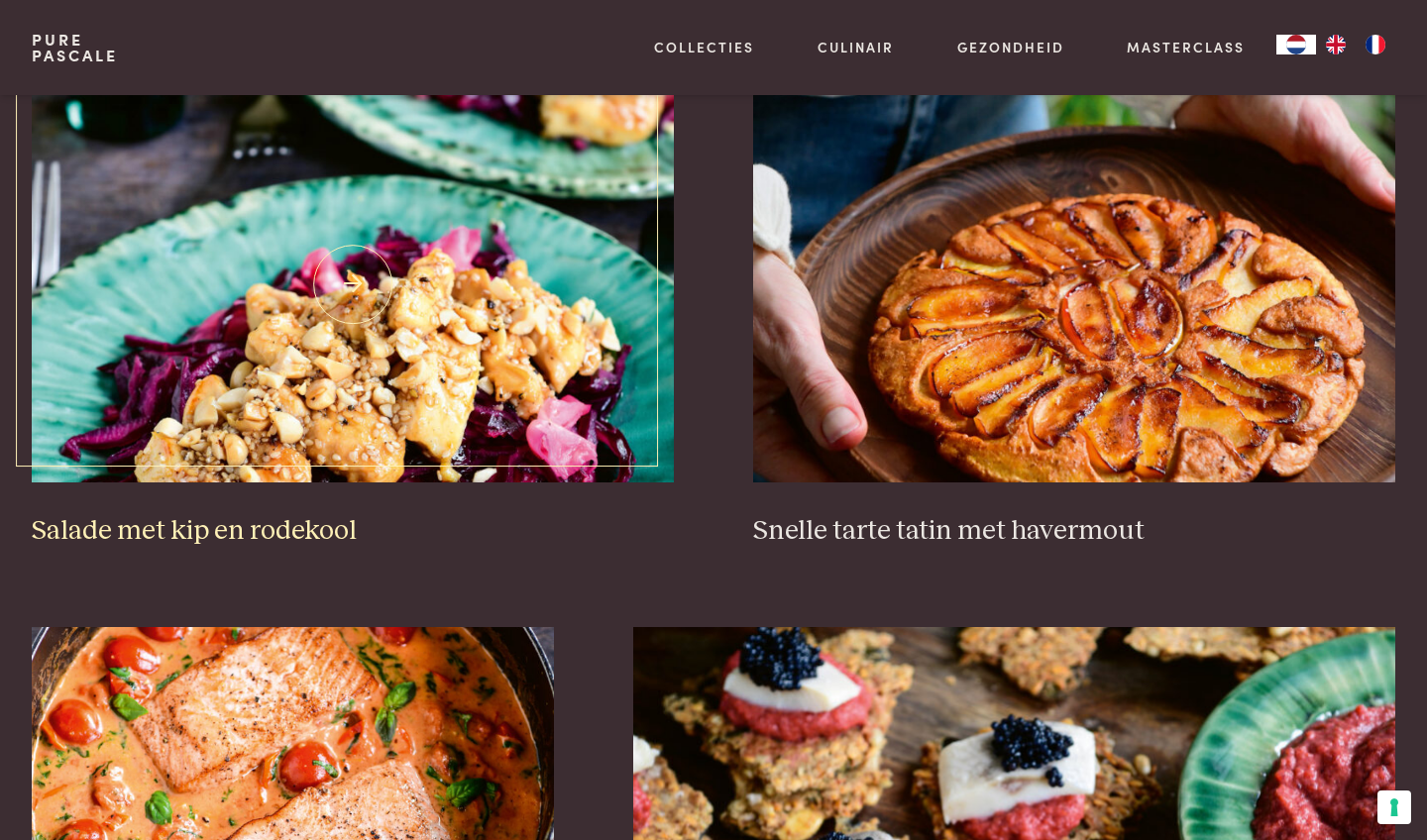 scroll, scrollTop: 2503, scrollLeft: 0, axis: vertical 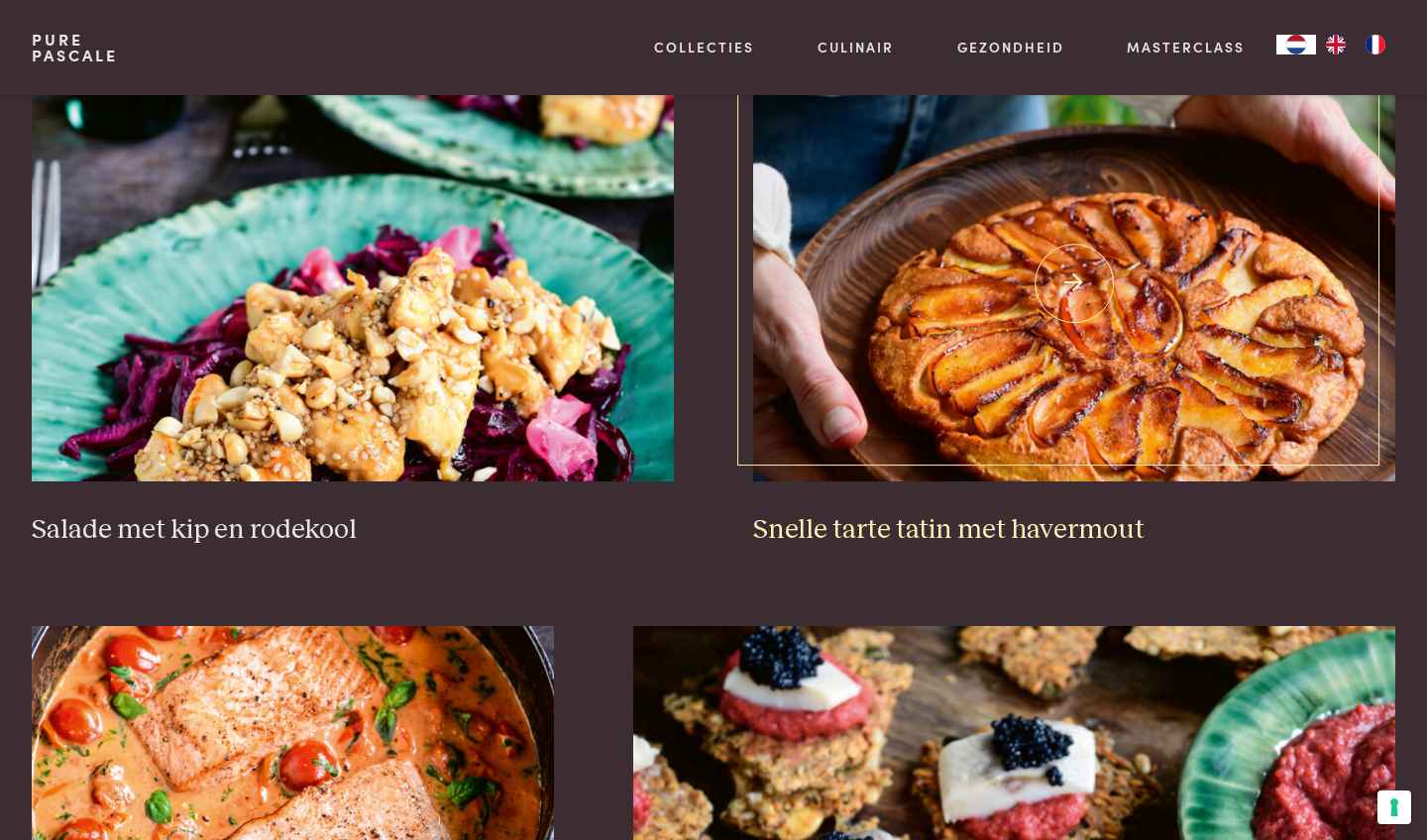 click at bounding box center (1074, 283) 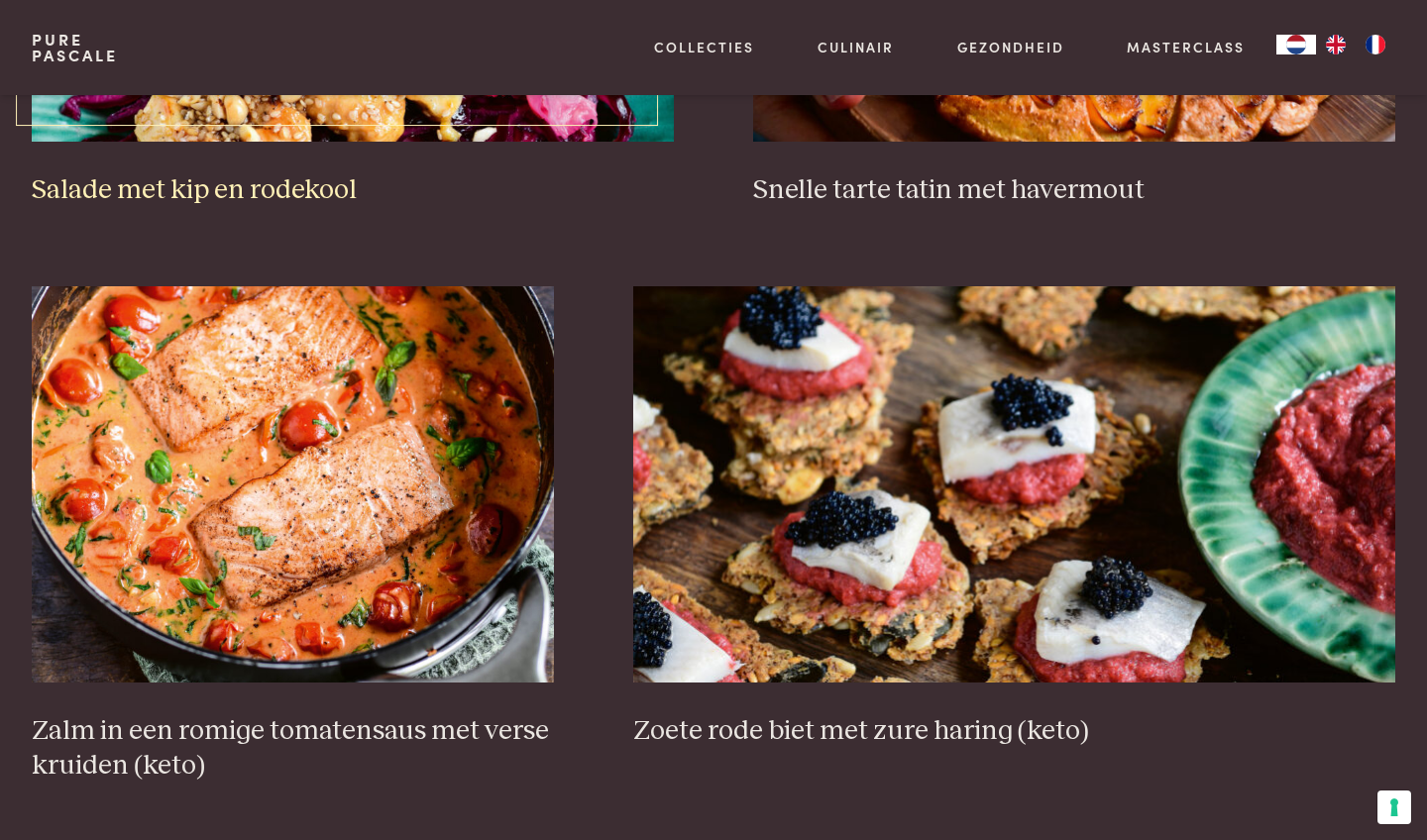 scroll, scrollTop: 2845, scrollLeft: 0, axis: vertical 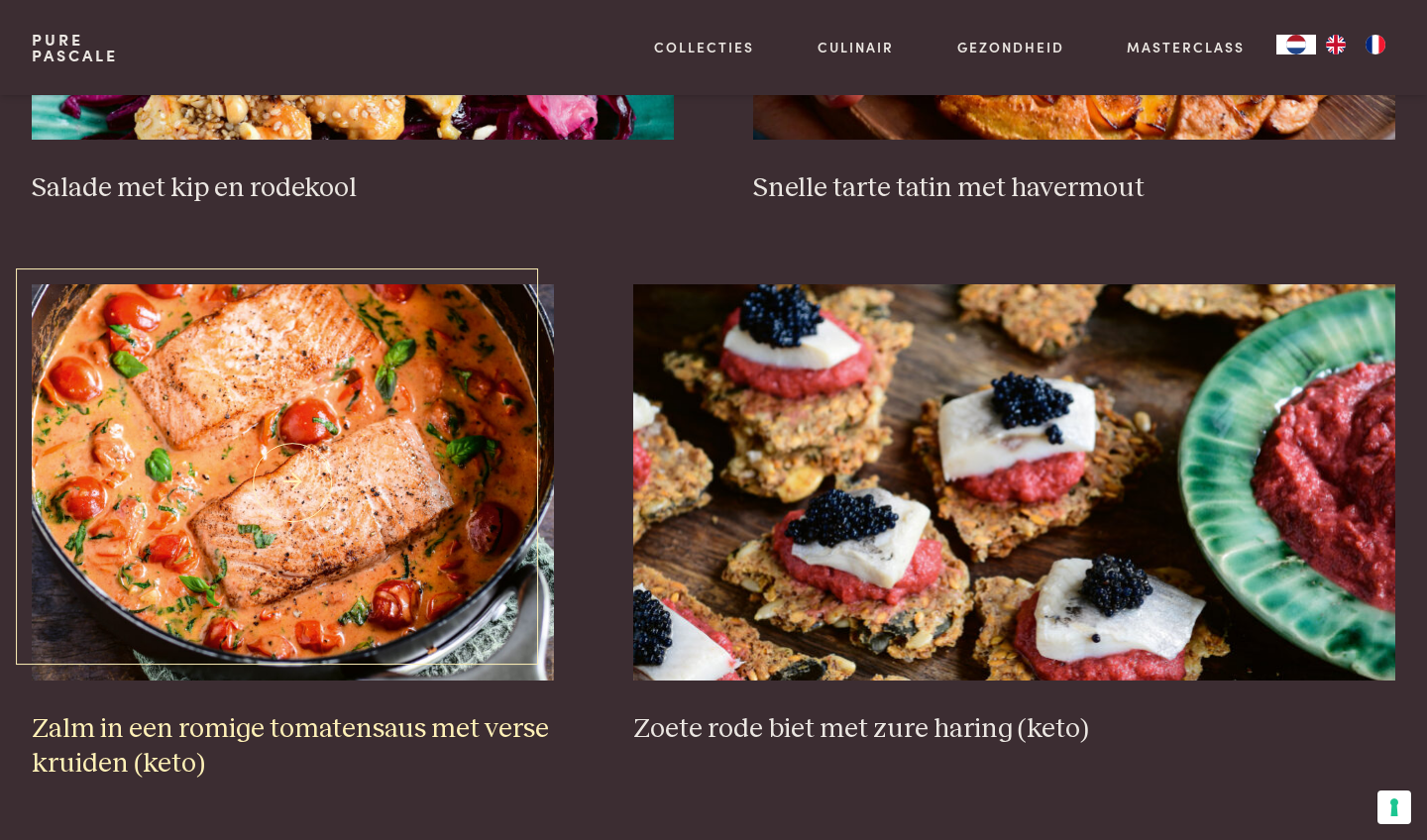 click at bounding box center (292, 482) 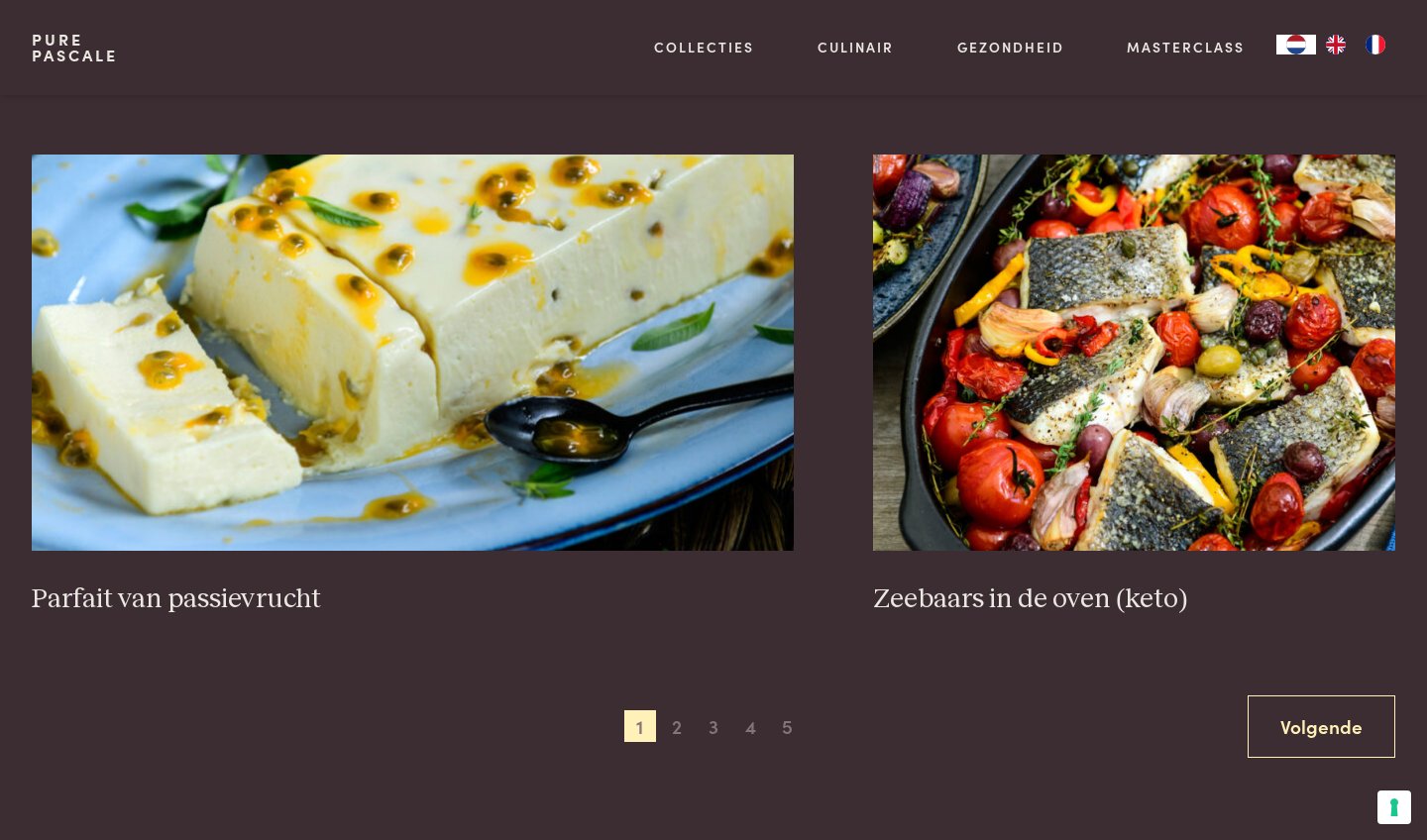 scroll, scrollTop: 3553, scrollLeft: 0, axis: vertical 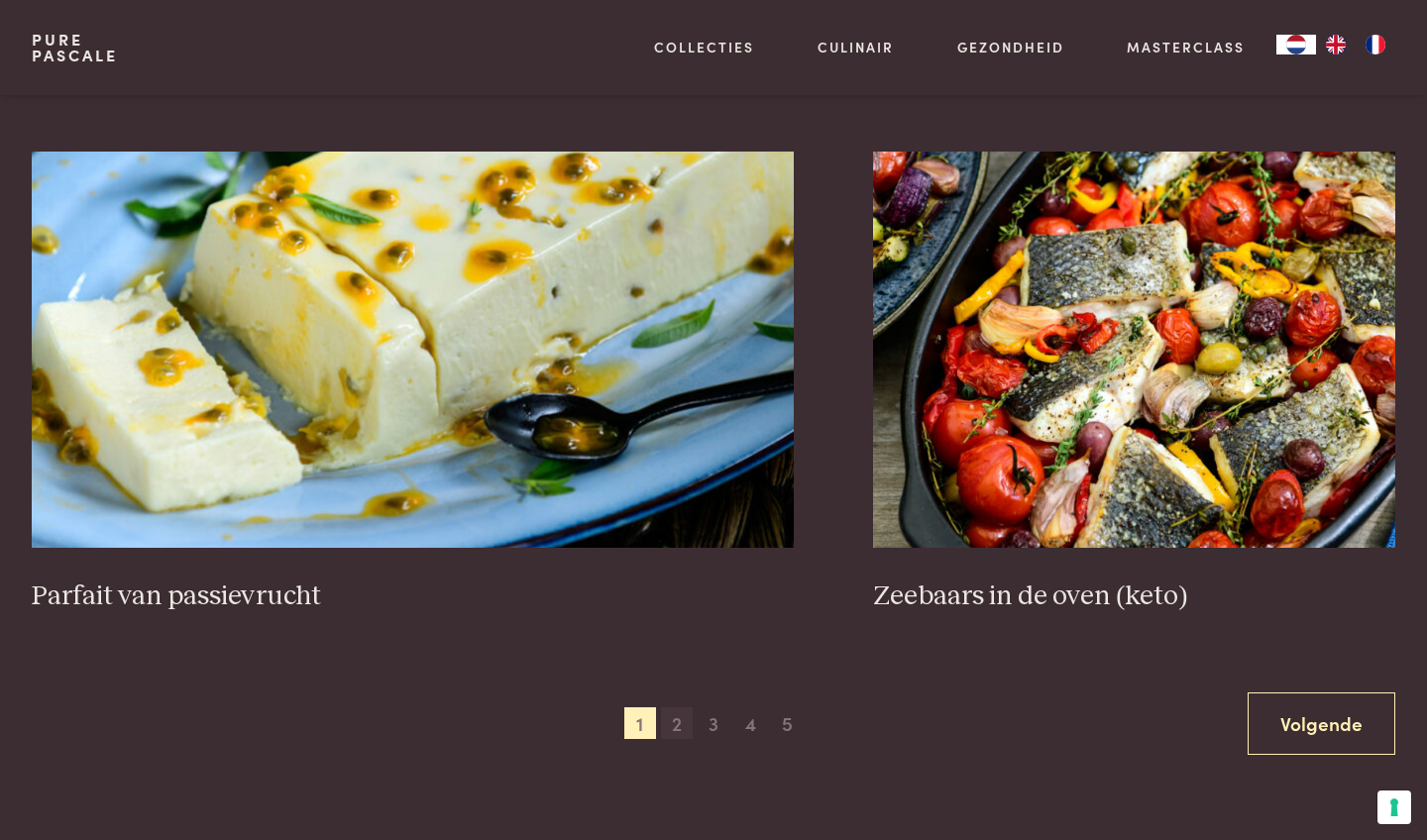 click on "2" at bounding box center [677, 723] 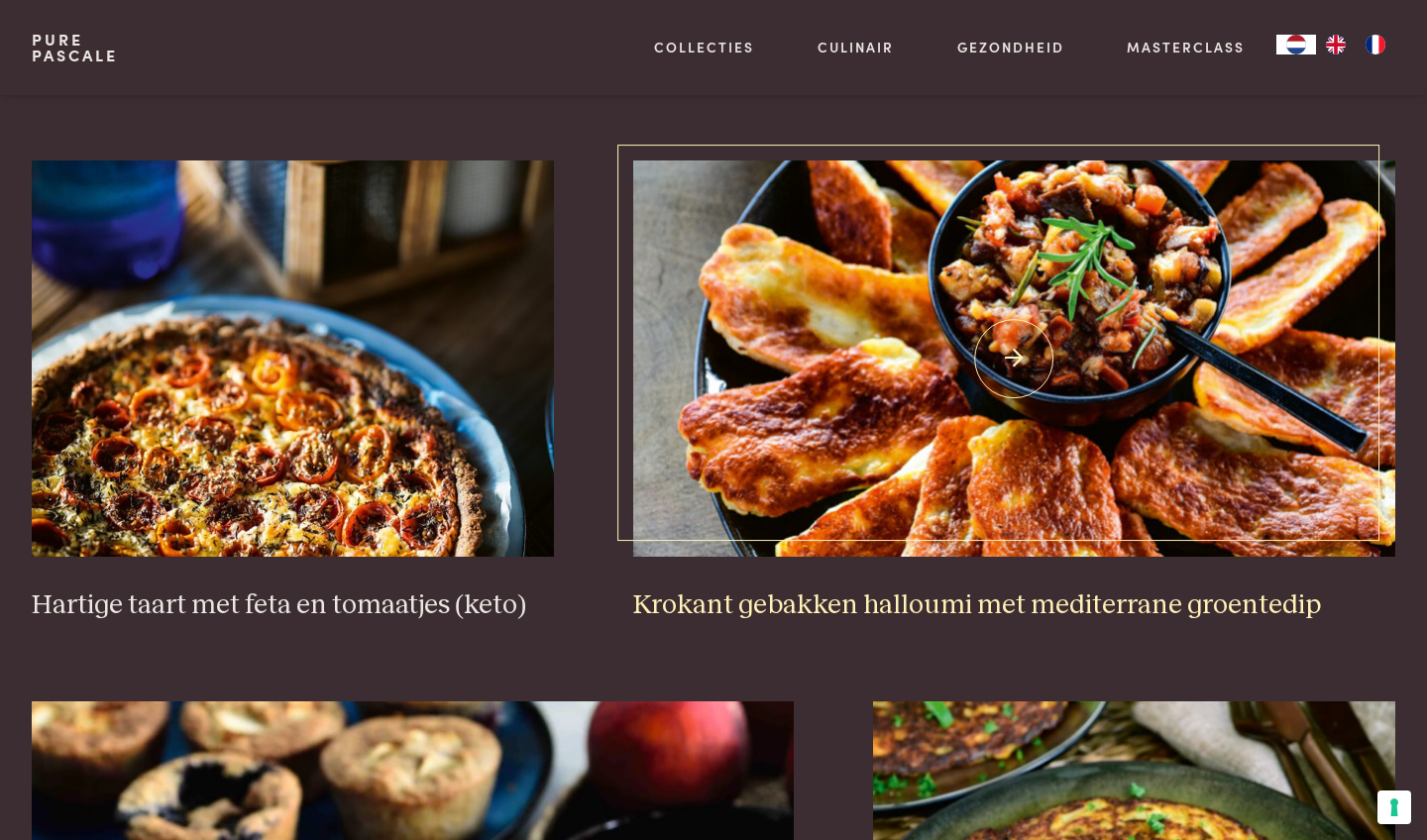 scroll, scrollTop: 1347, scrollLeft: 0, axis: vertical 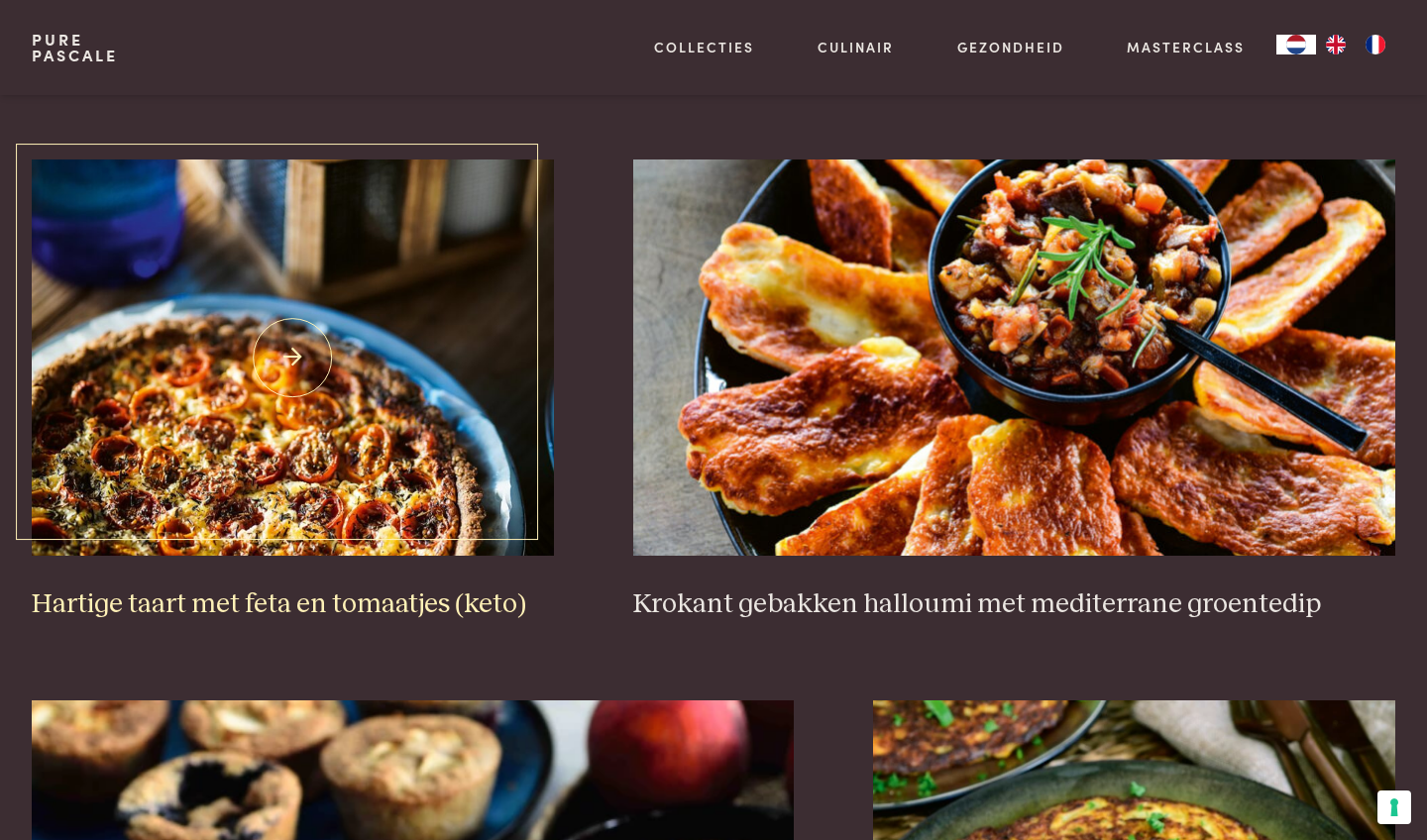 click at bounding box center [292, 358] 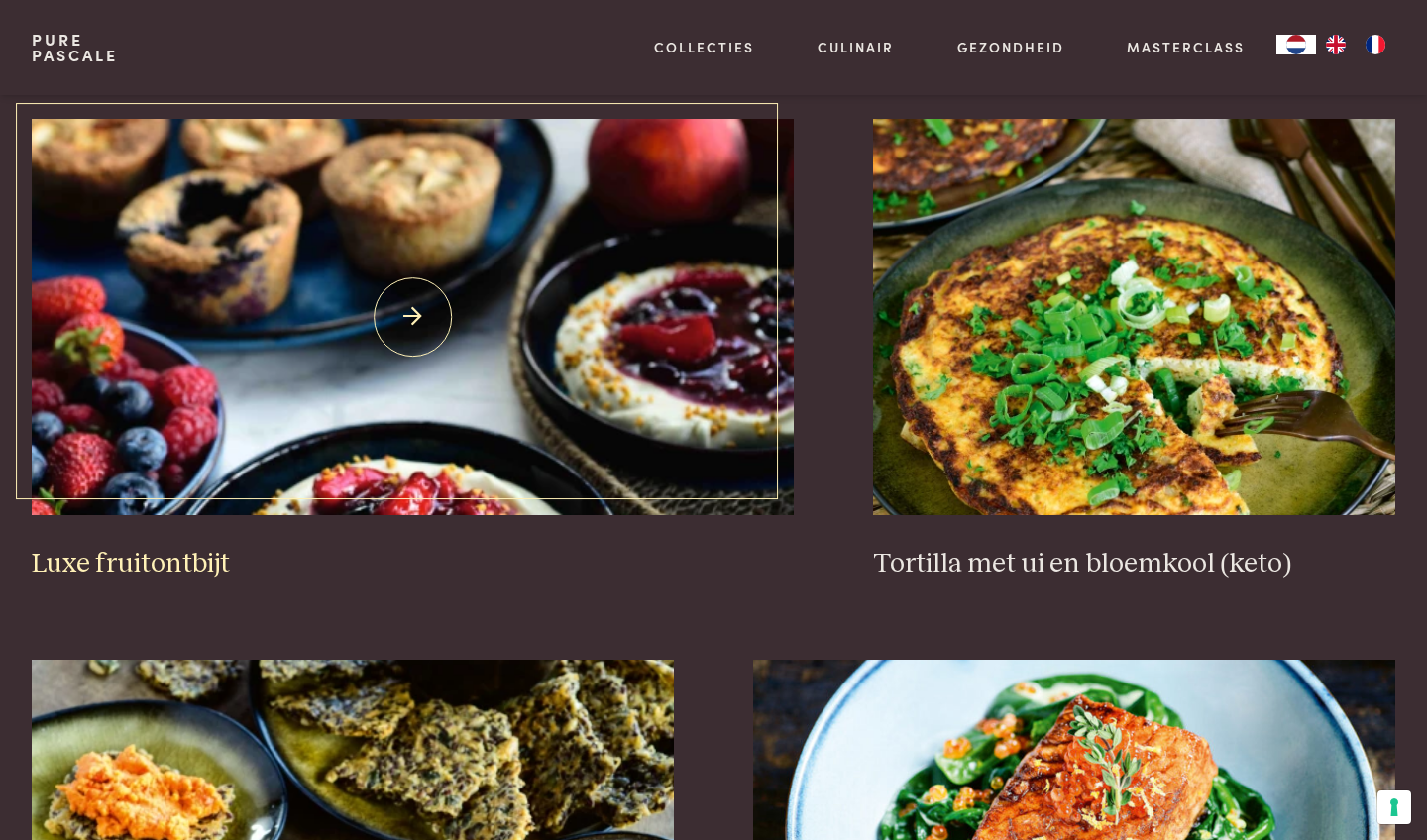 scroll, scrollTop: 1935, scrollLeft: 0, axis: vertical 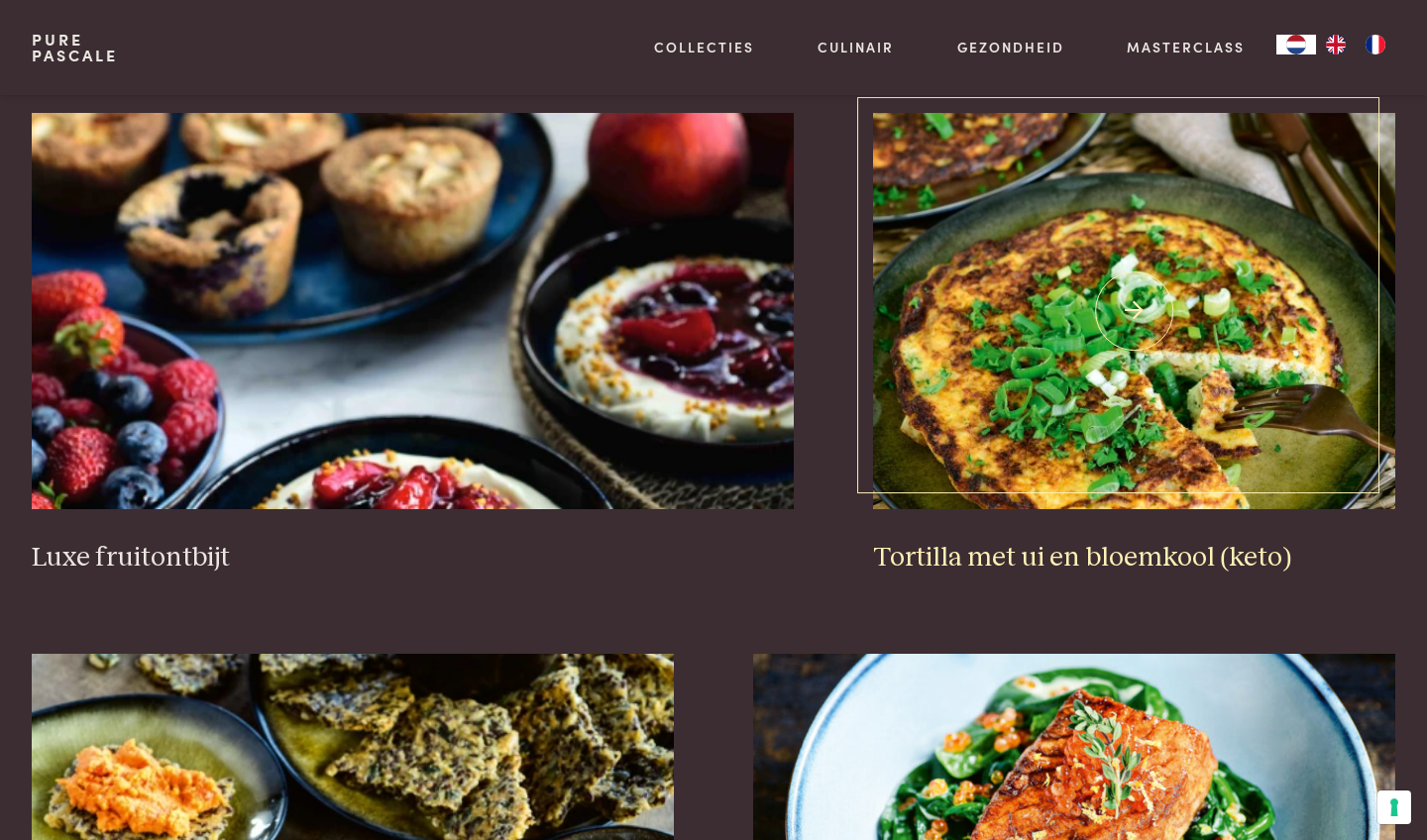 click at bounding box center [1134, 311] 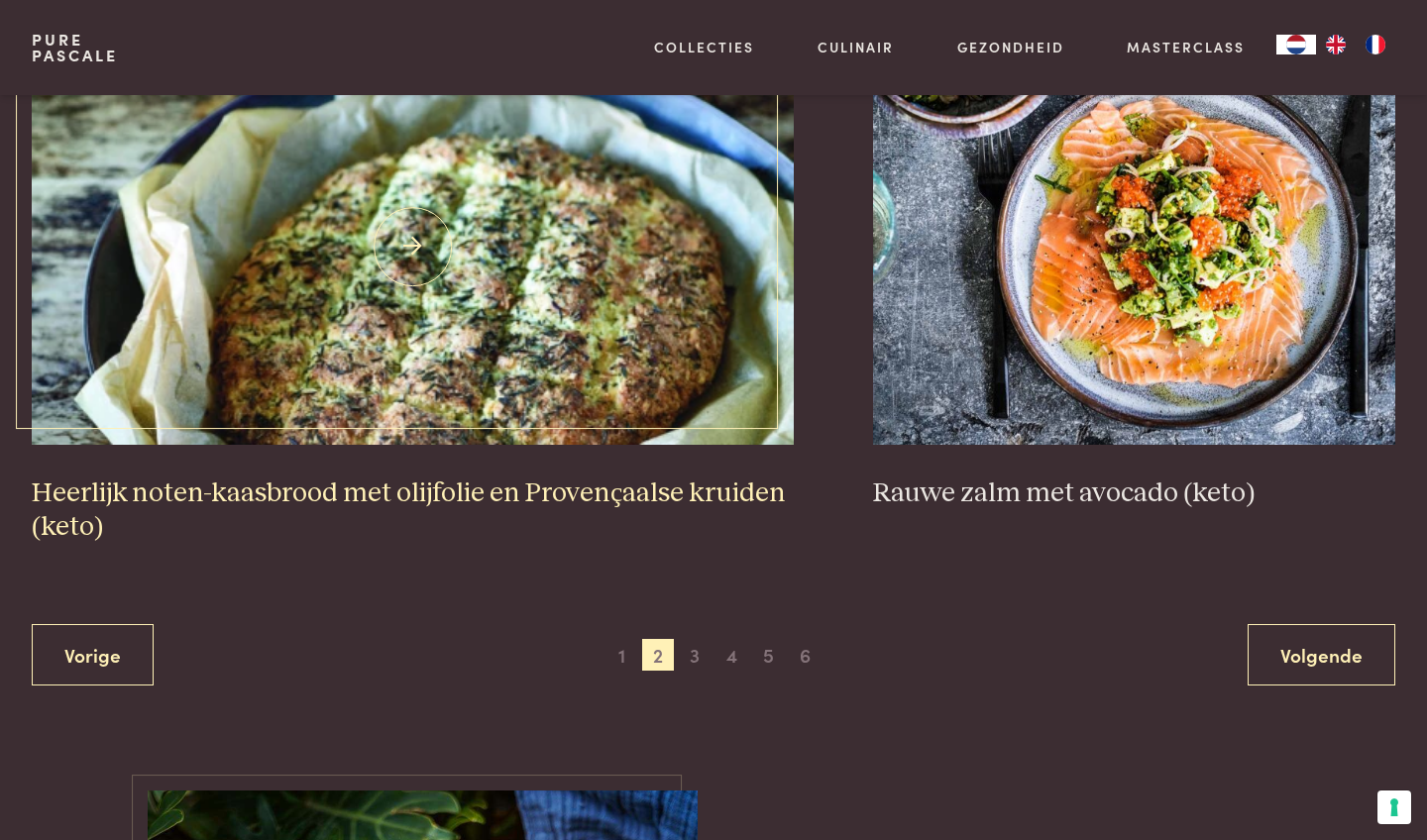 scroll, scrollTop: 3657, scrollLeft: 0, axis: vertical 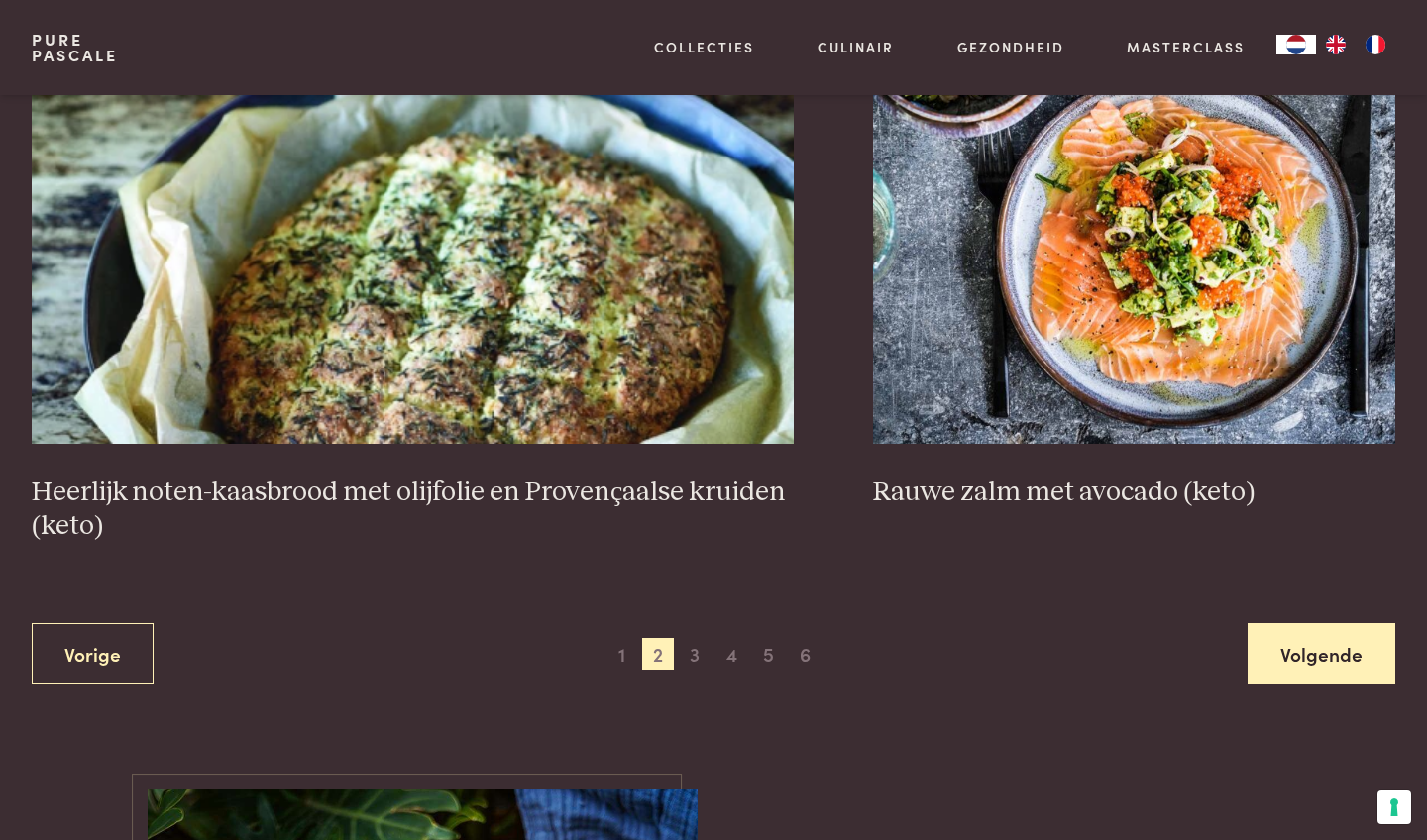 click on "Volgende" at bounding box center [1321, 654] 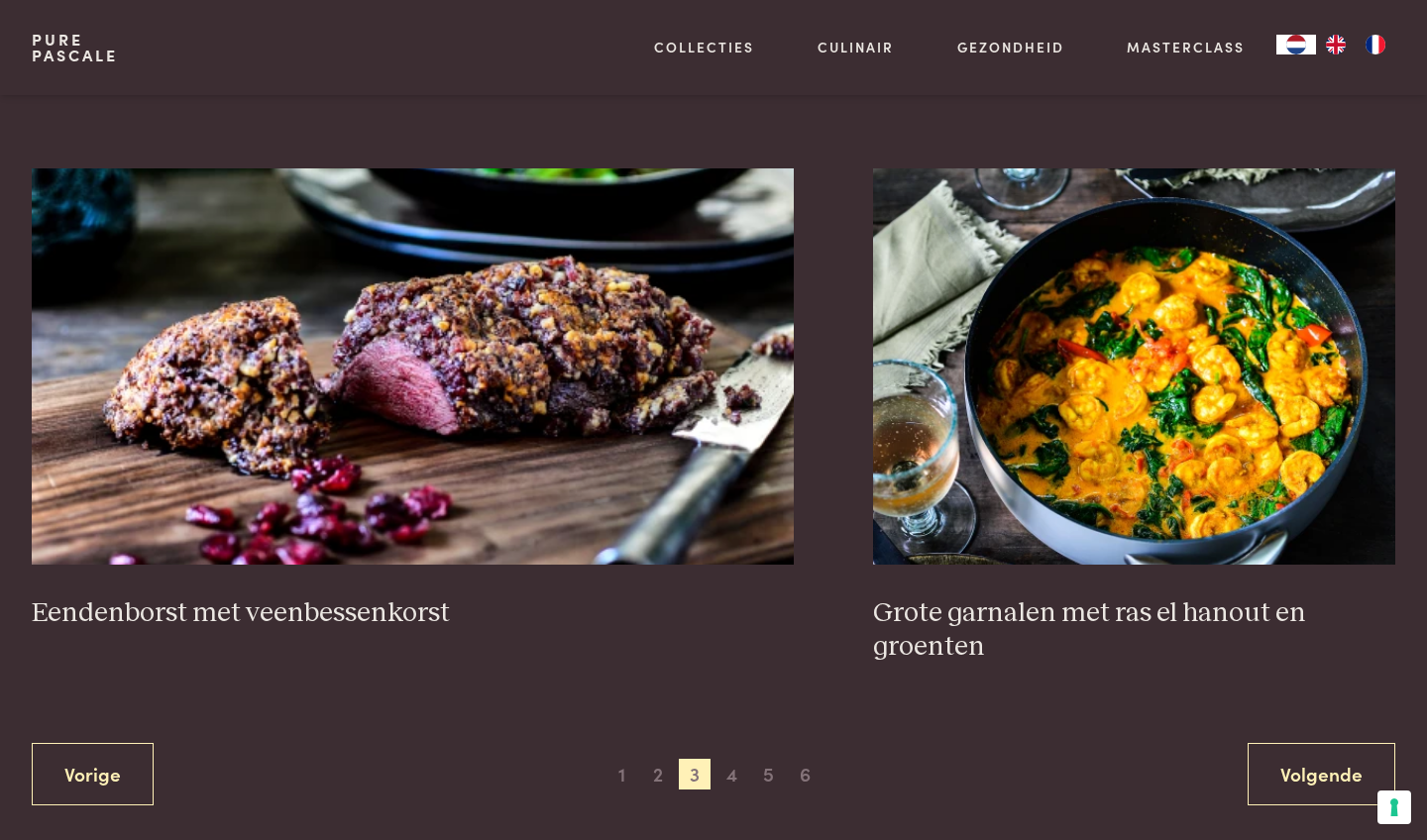 scroll, scrollTop: 3640, scrollLeft: 0, axis: vertical 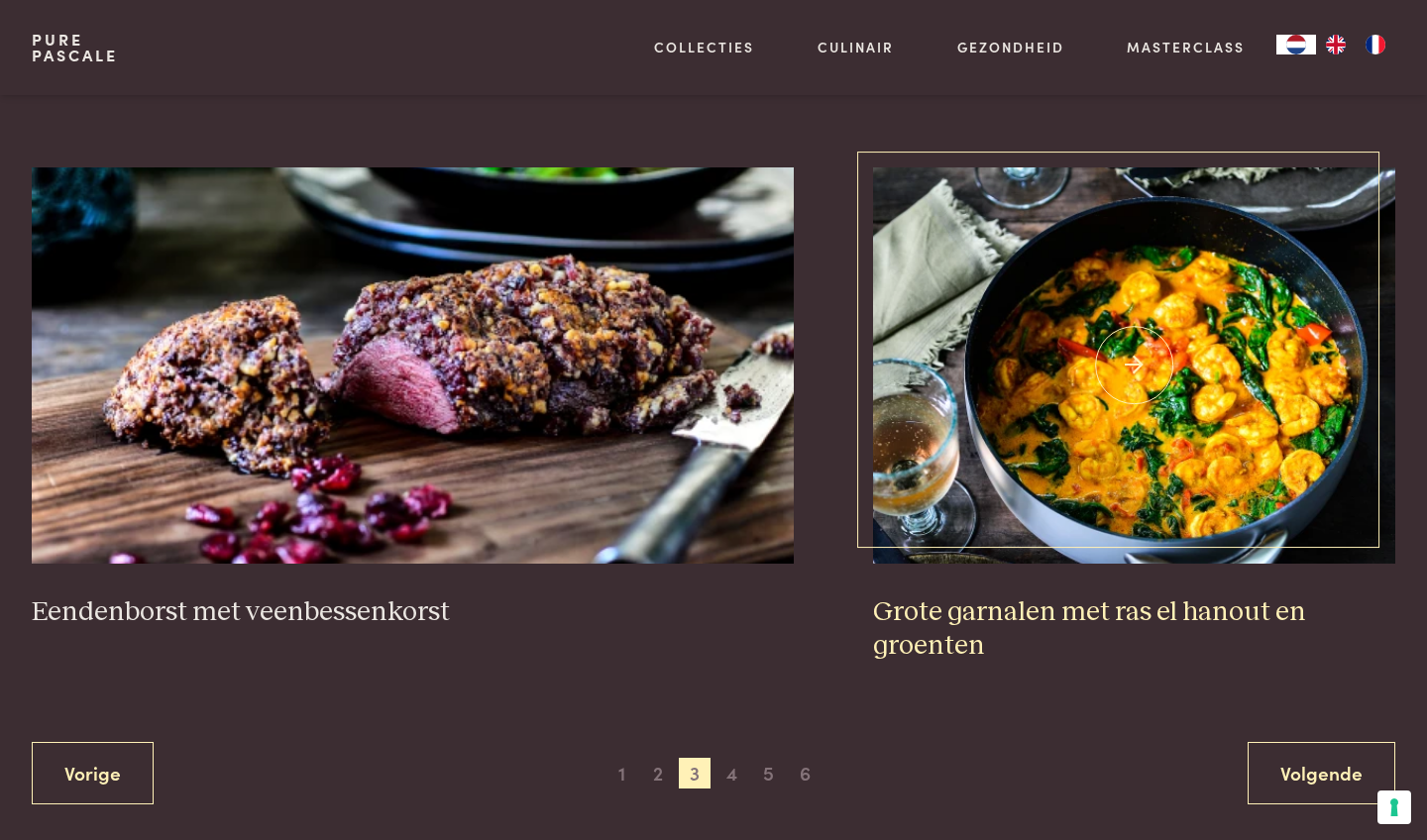click at bounding box center [1134, 366] 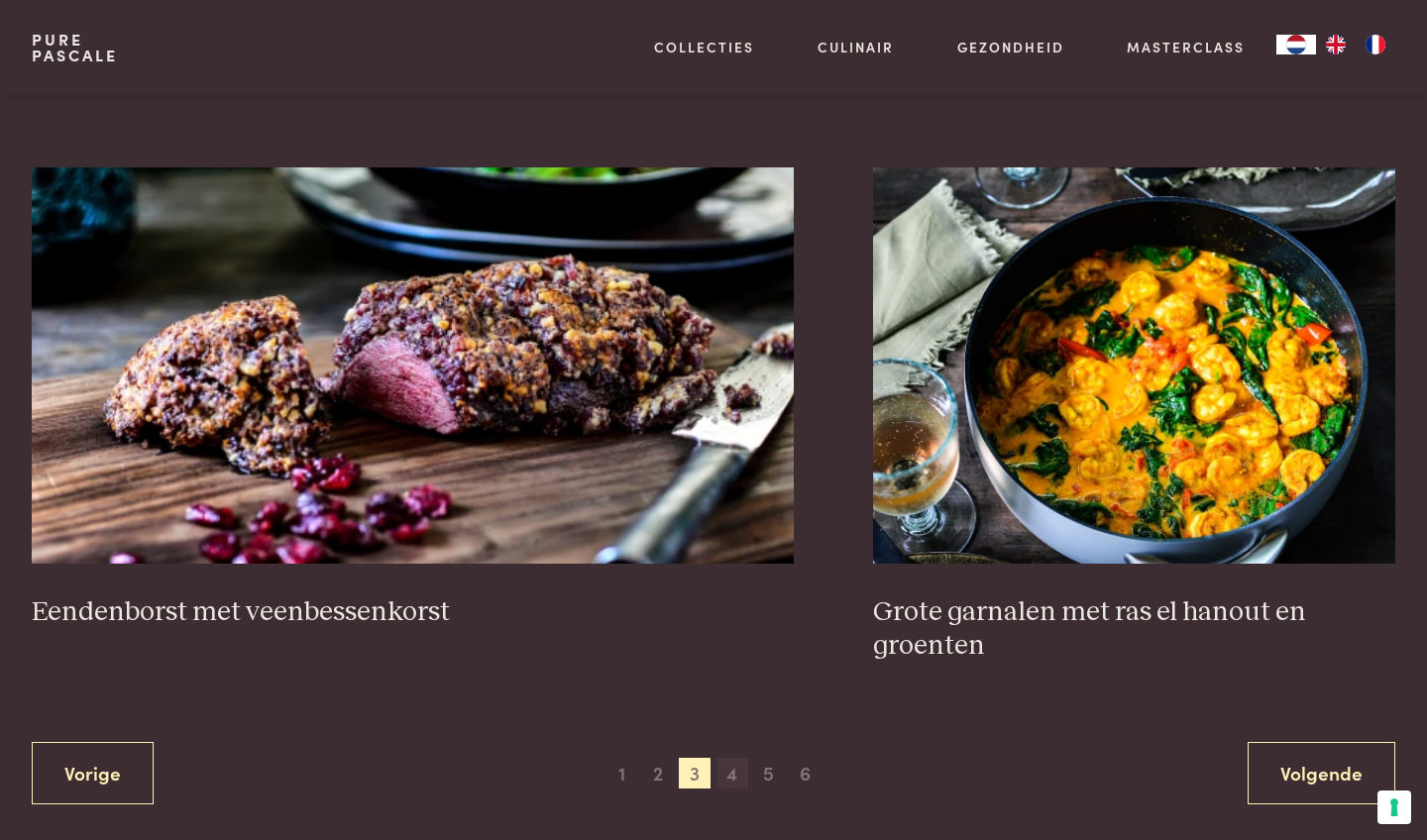 click on "4" at bounding box center (732, 774) 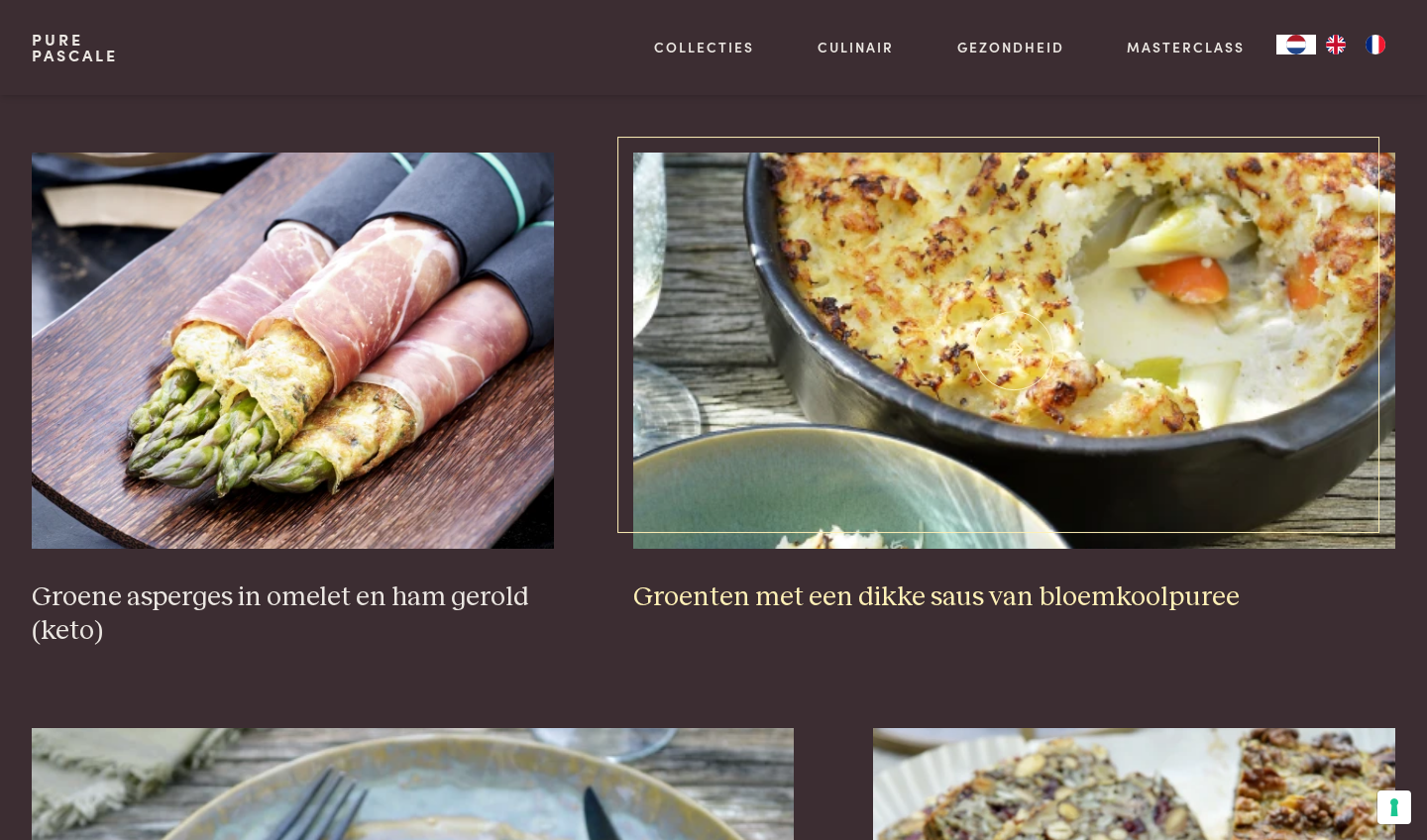 scroll, scrollTop: 3013, scrollLeft: 0, axis: vertical 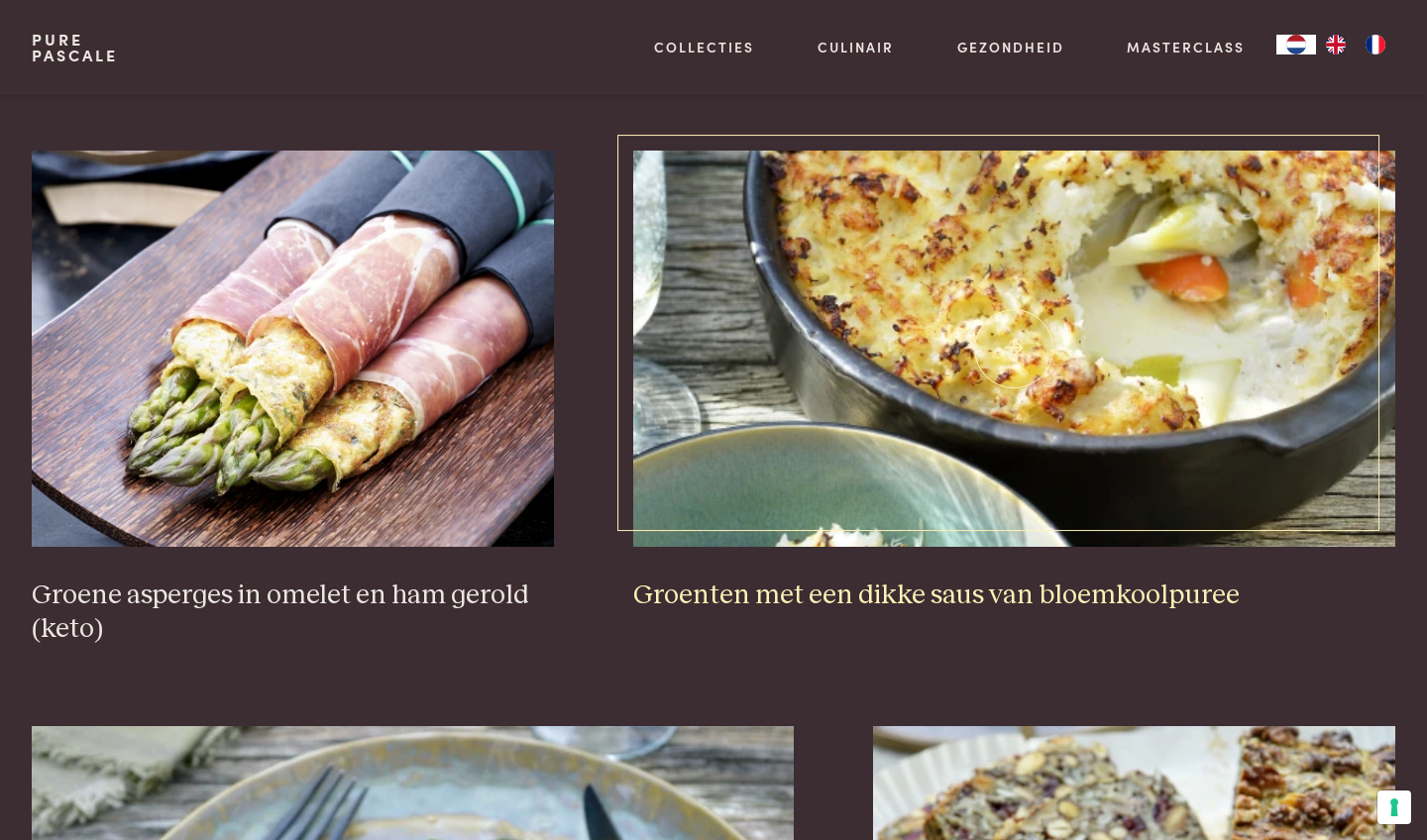 click at bounding box center (1015, 349) 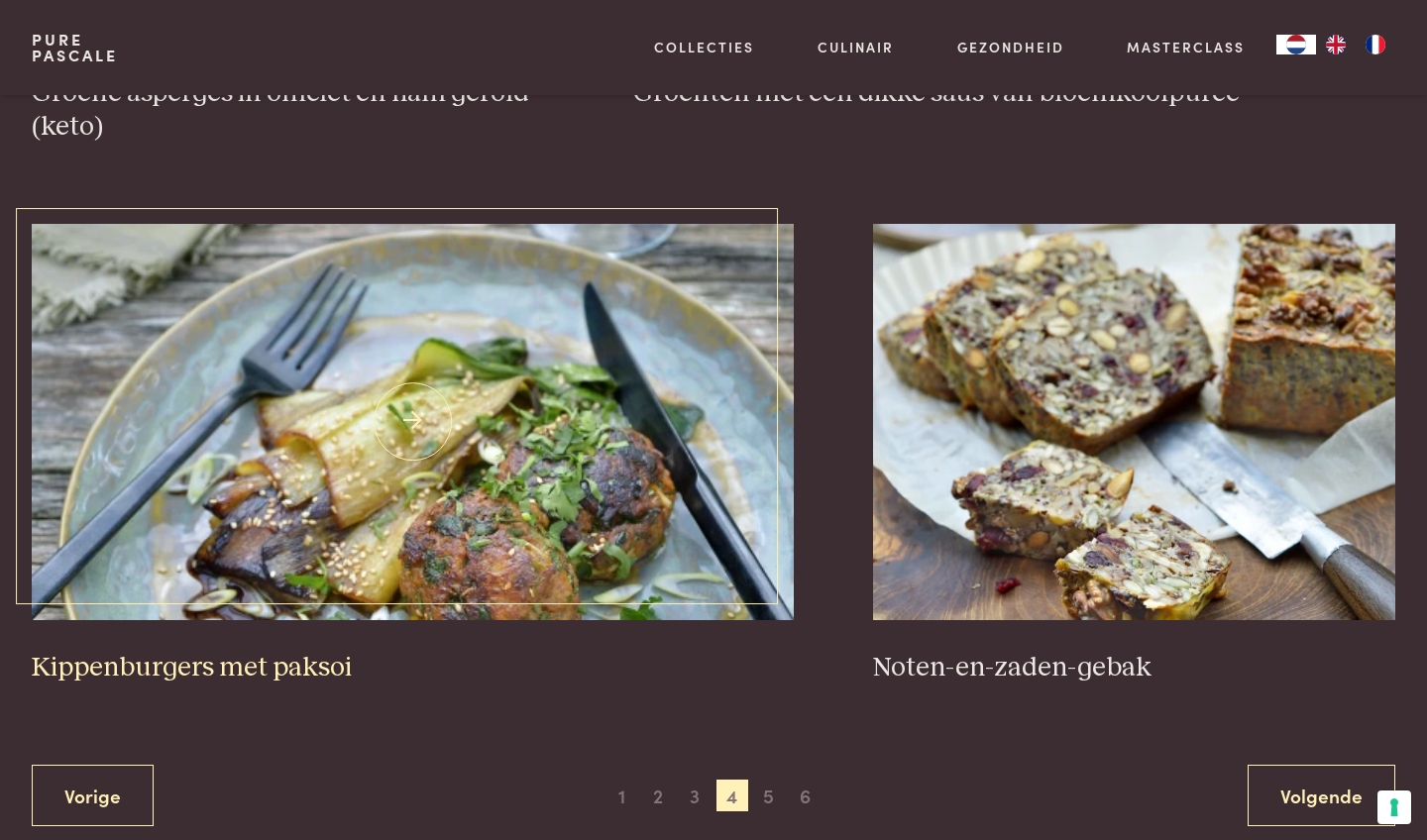 scroll, scrollTop: 3517, scrollLeft: 0, axis: vertical 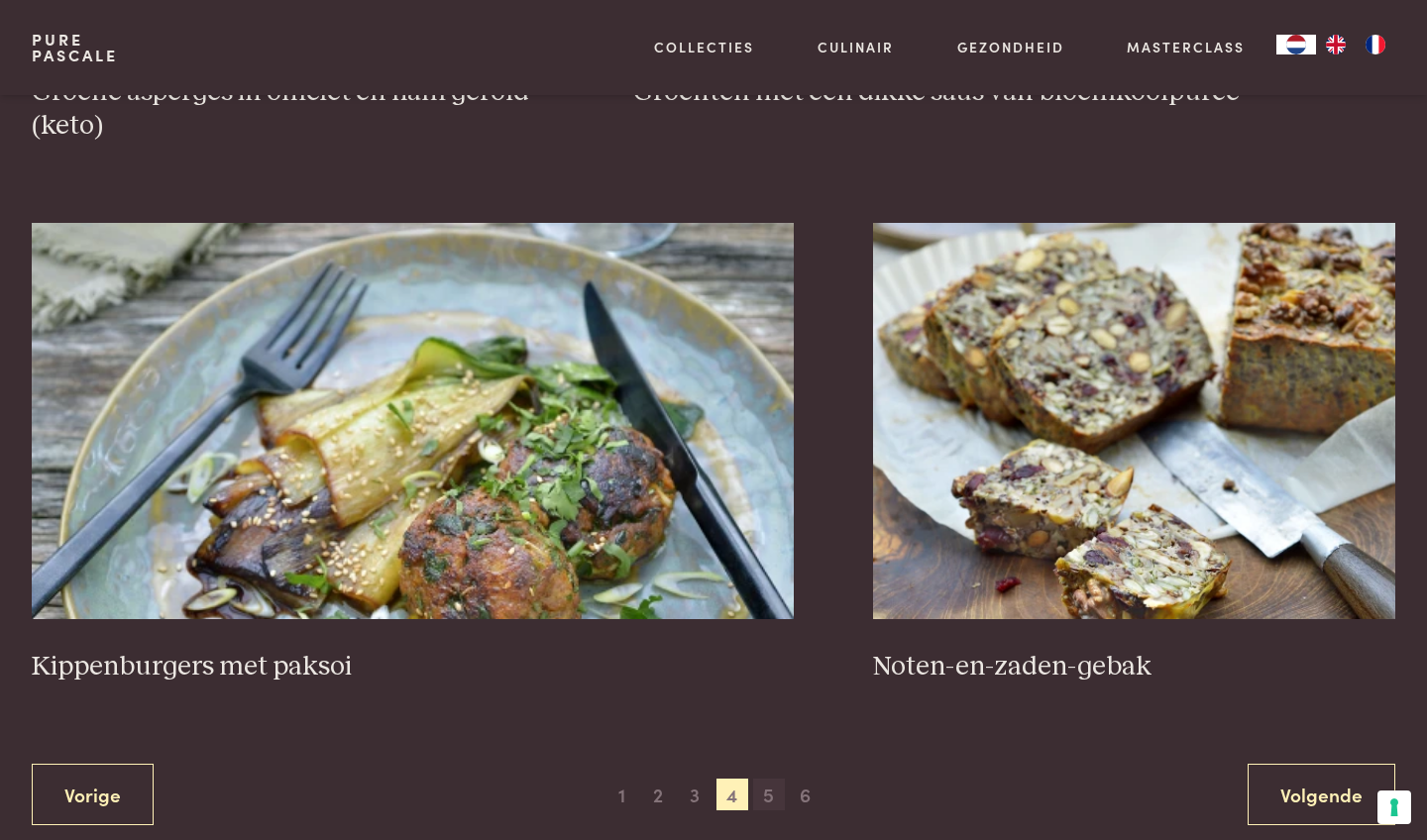 click on "5" at bounding box center (769, 794) 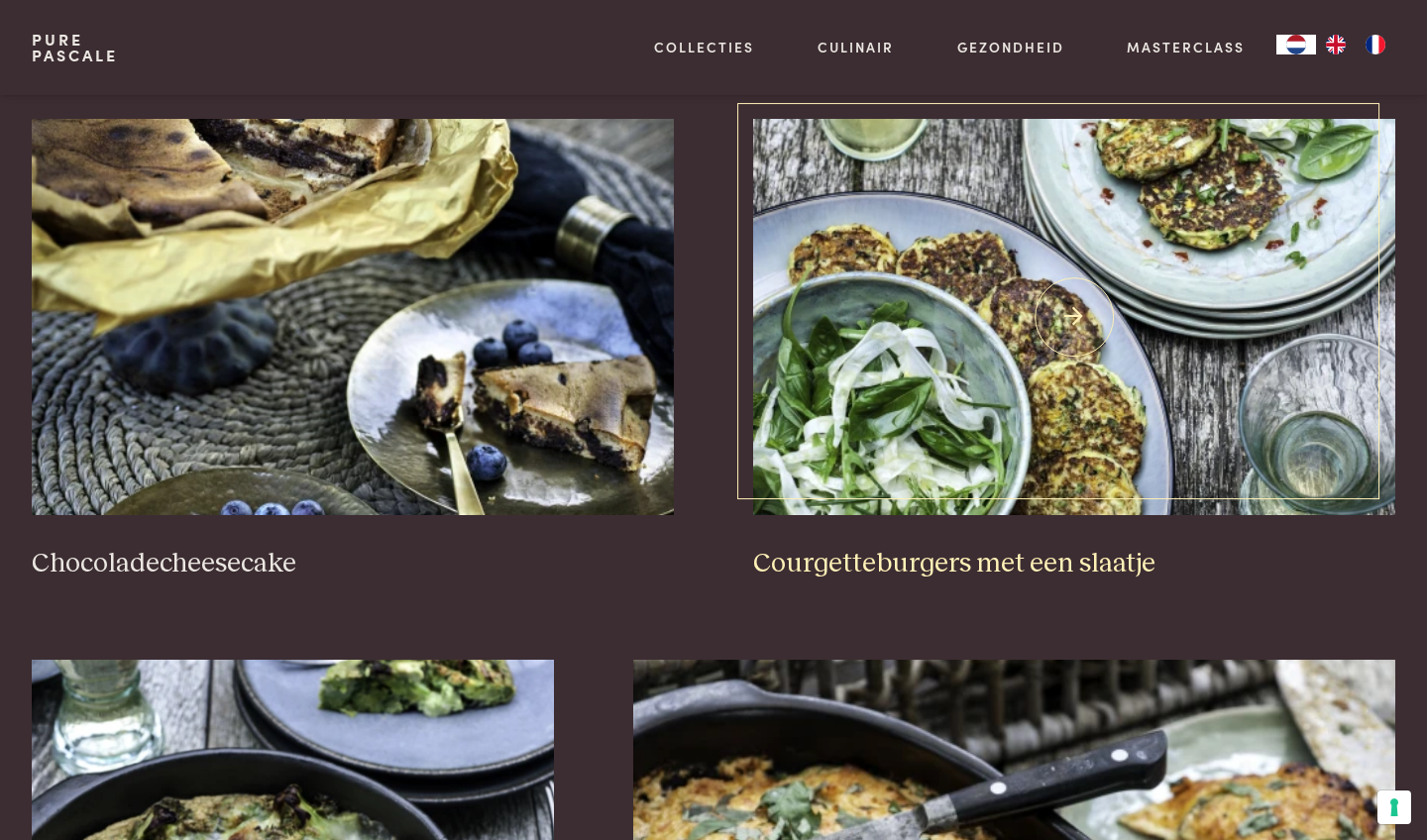 scroll, scrollTop: 856, scrollLeft: 0, axis: vertical 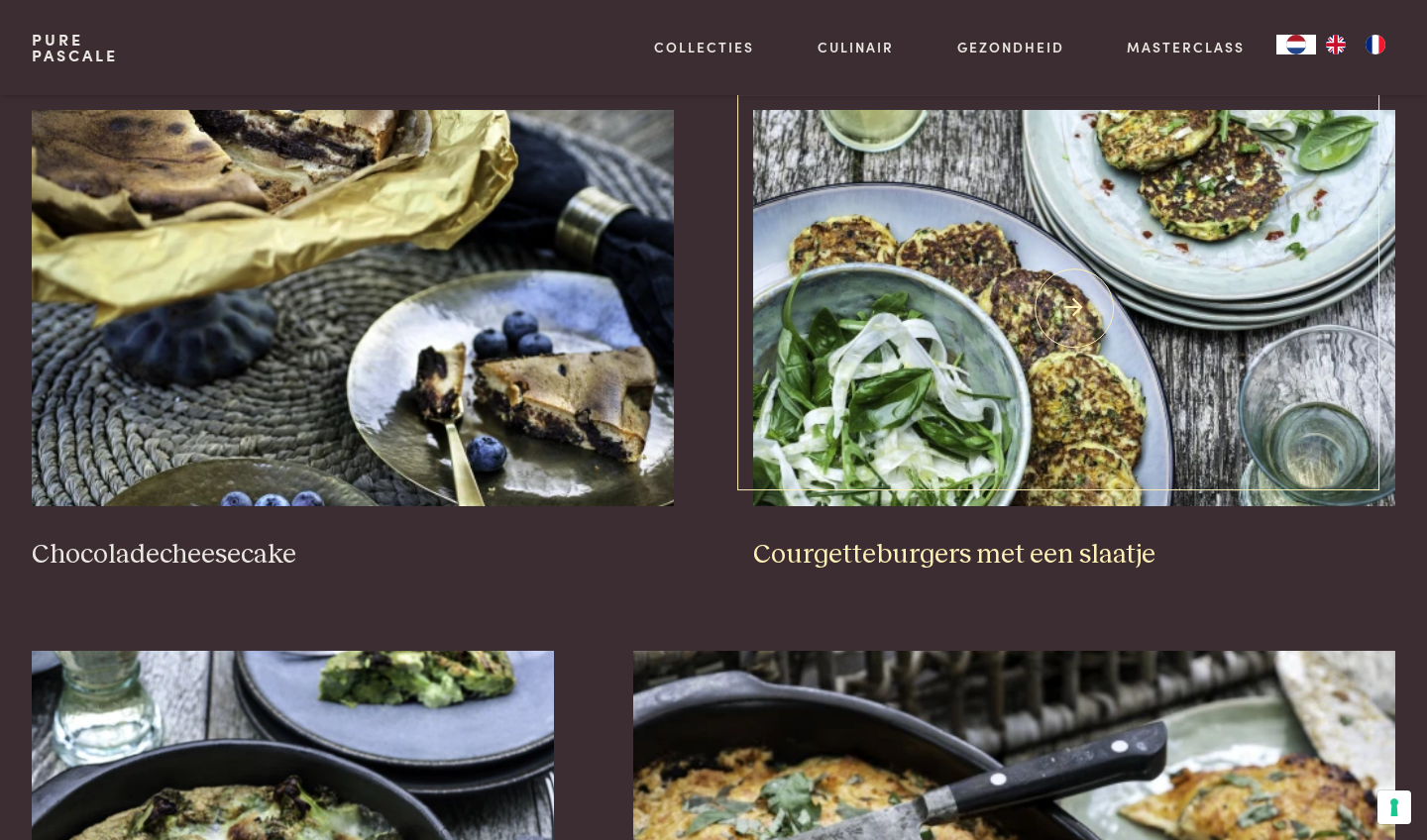 click at bounding box center [1074, 308] 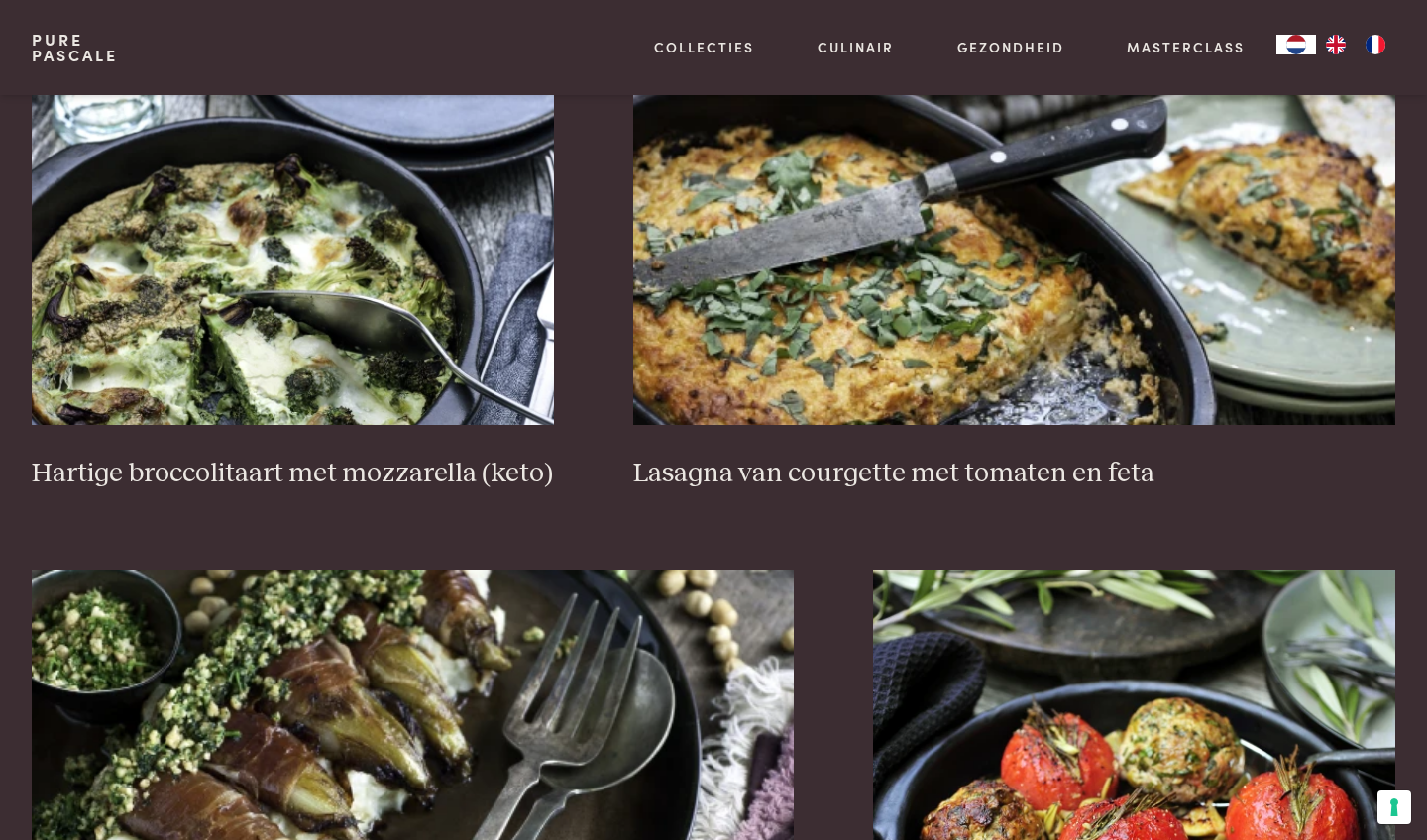 scroll, scrollTop: 1479, scrollLeft: 0, axis: vertical 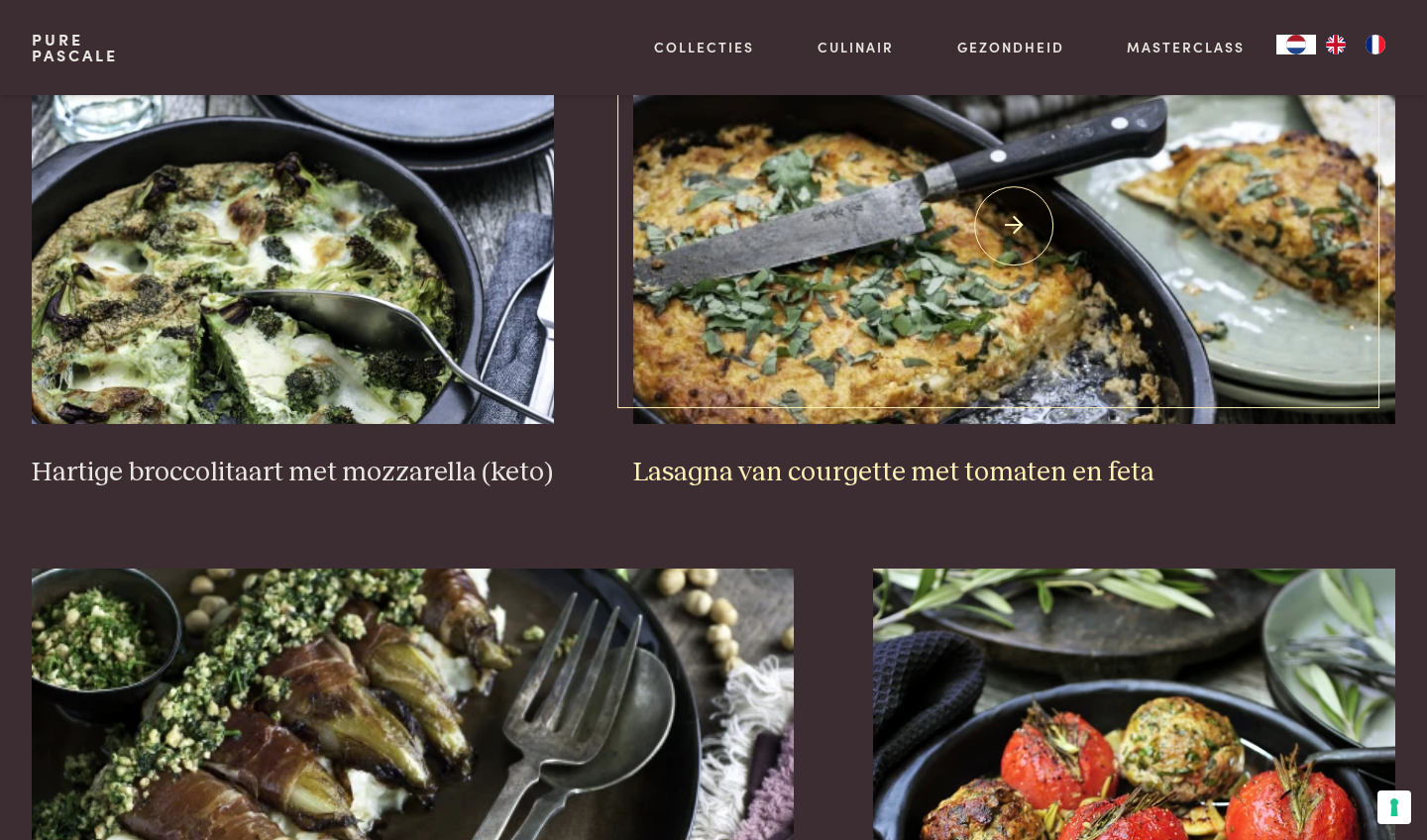 click at bounding box center (1015, 226) 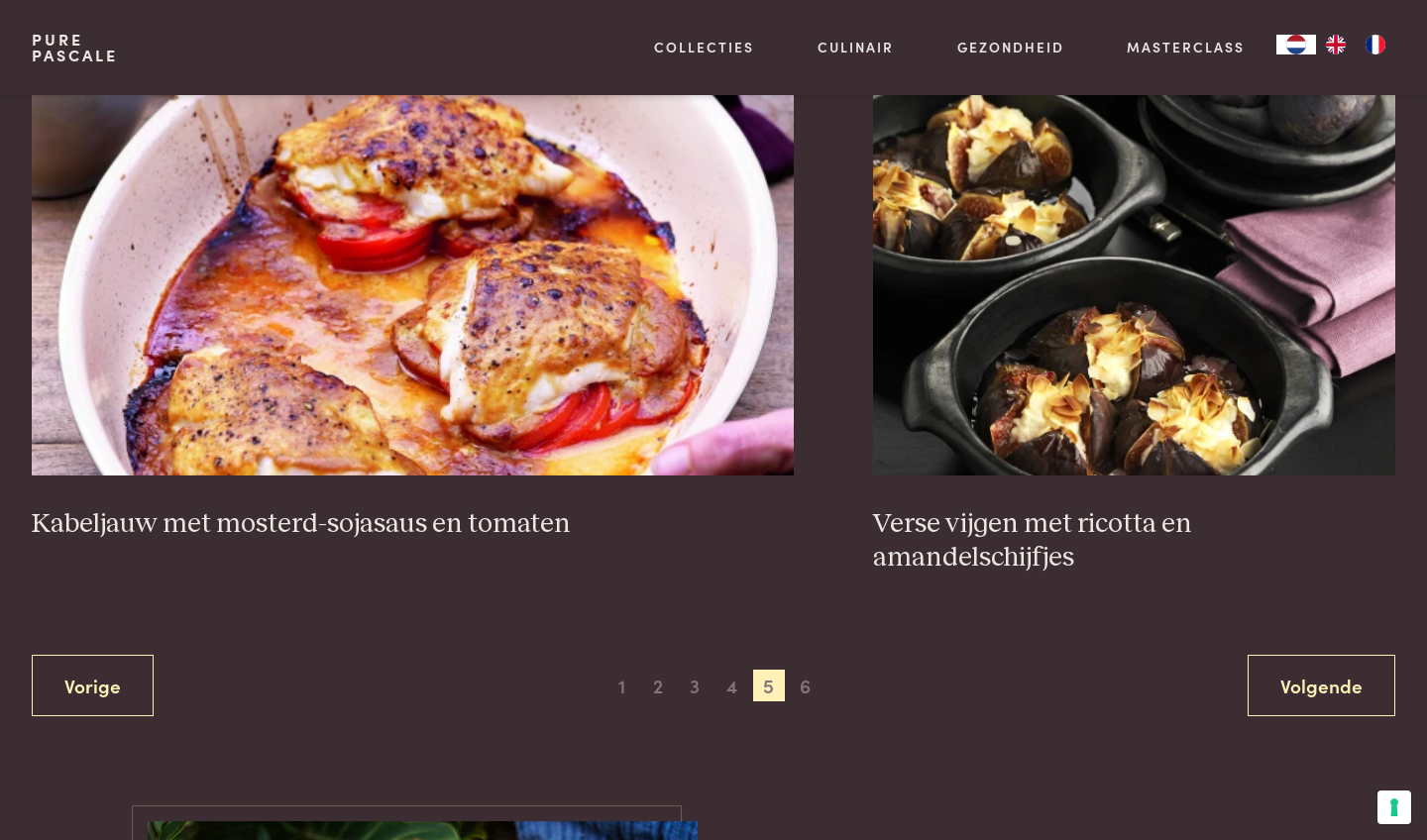 scroll, scrollTop: 3626, scrollLeft: 0, axis: vertical 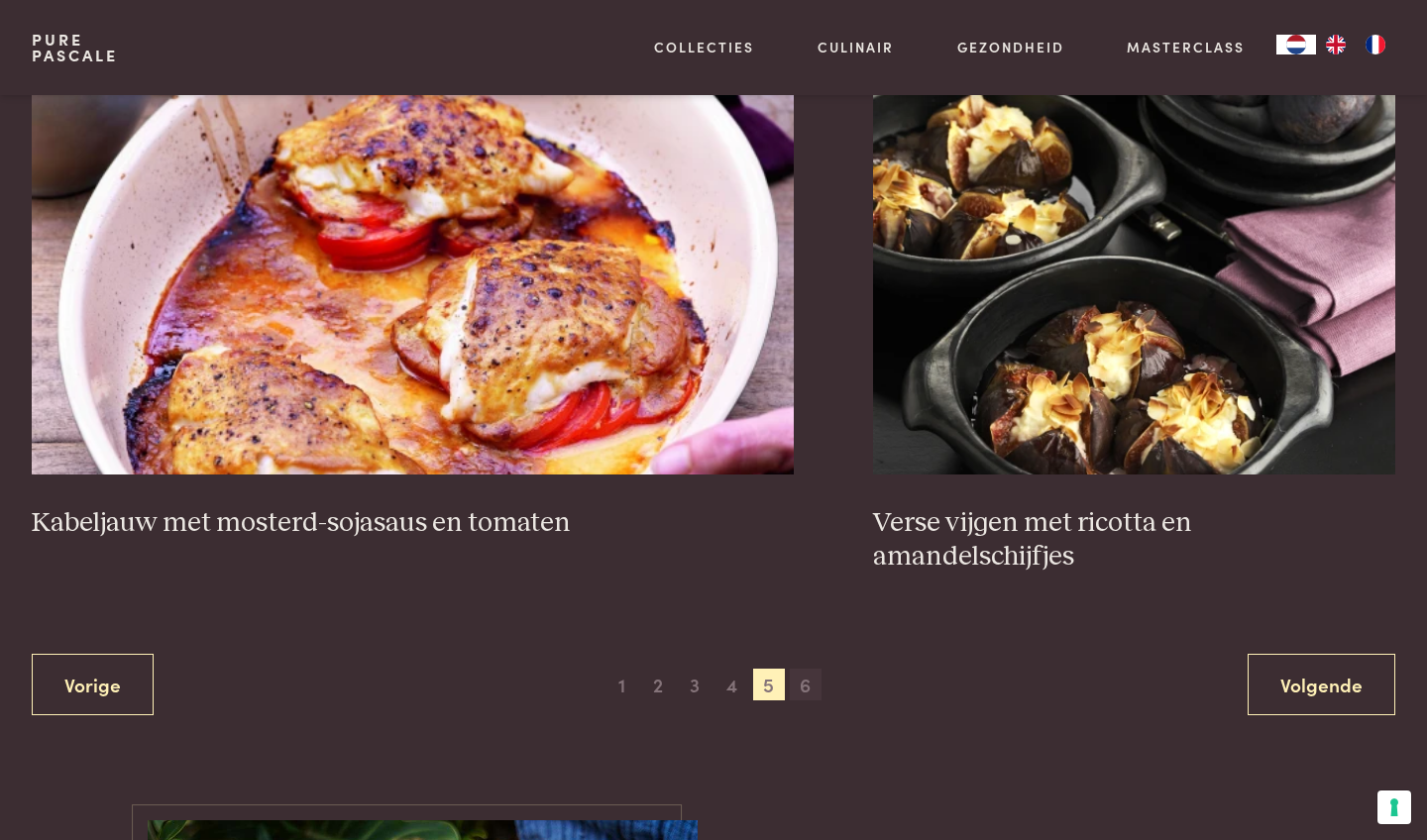 click on "6" at bounding box center (806, 684) 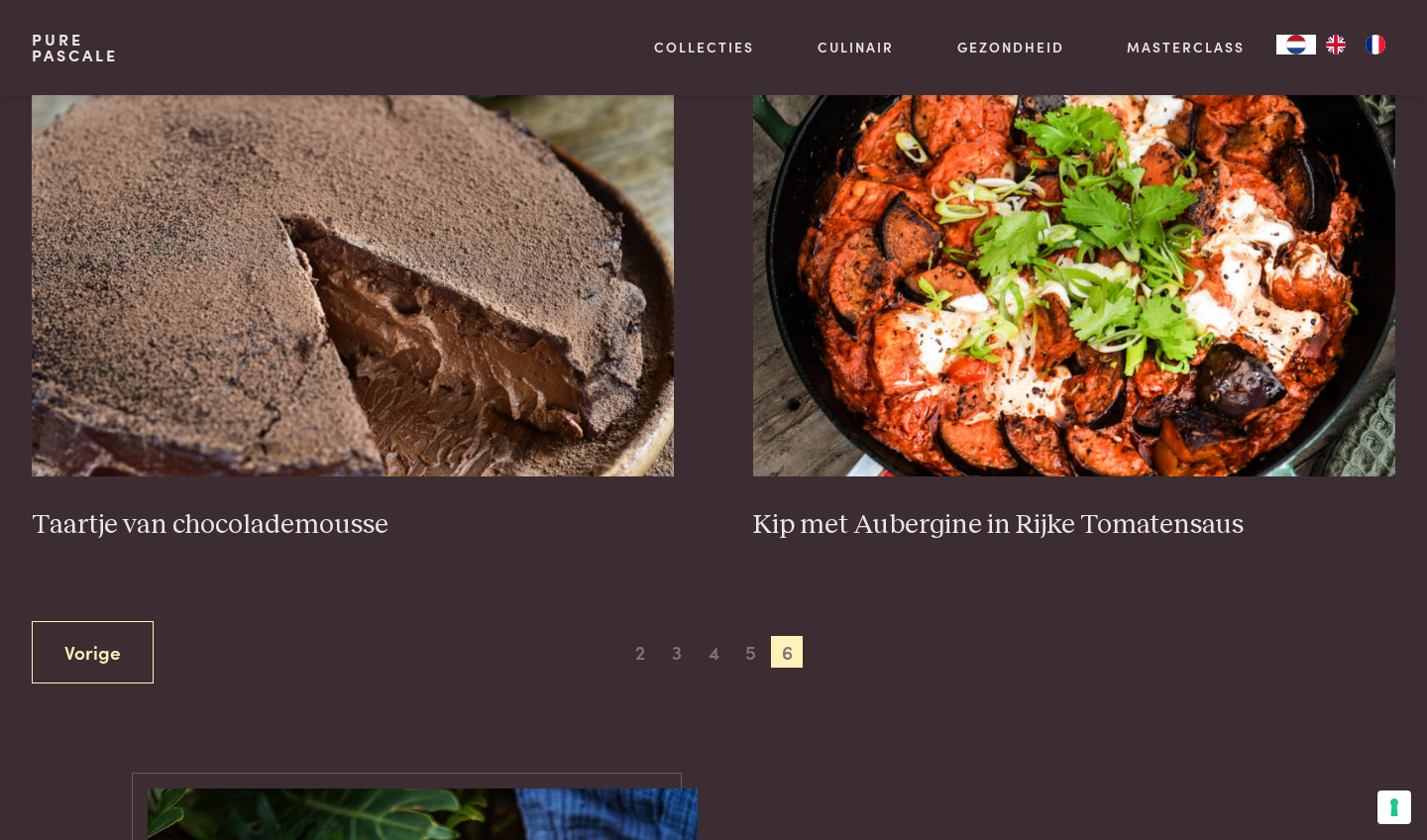 scroll, scrollTop: 887, scrollLeft: 0, axis: vertical 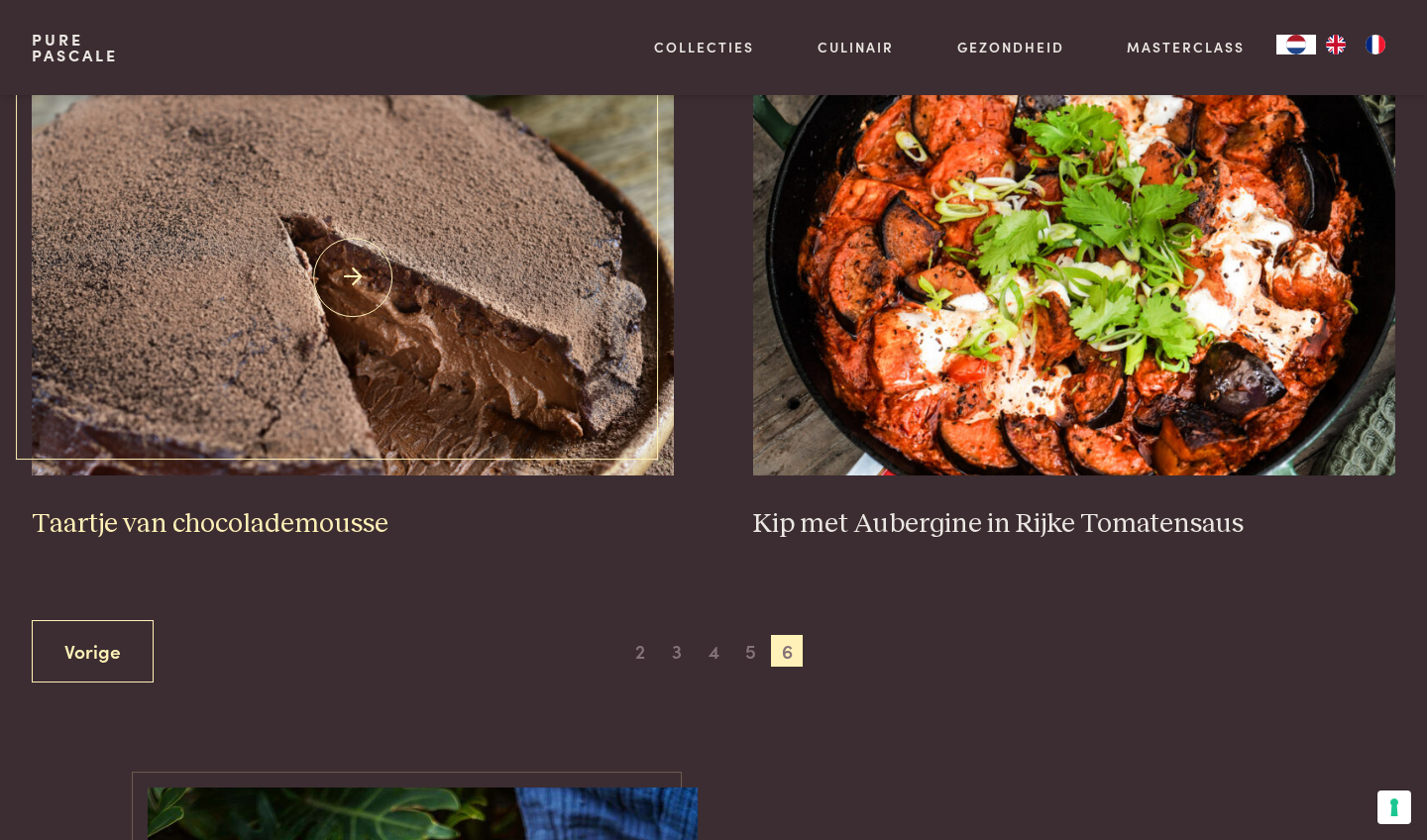 click at bounding box center [353, 277] 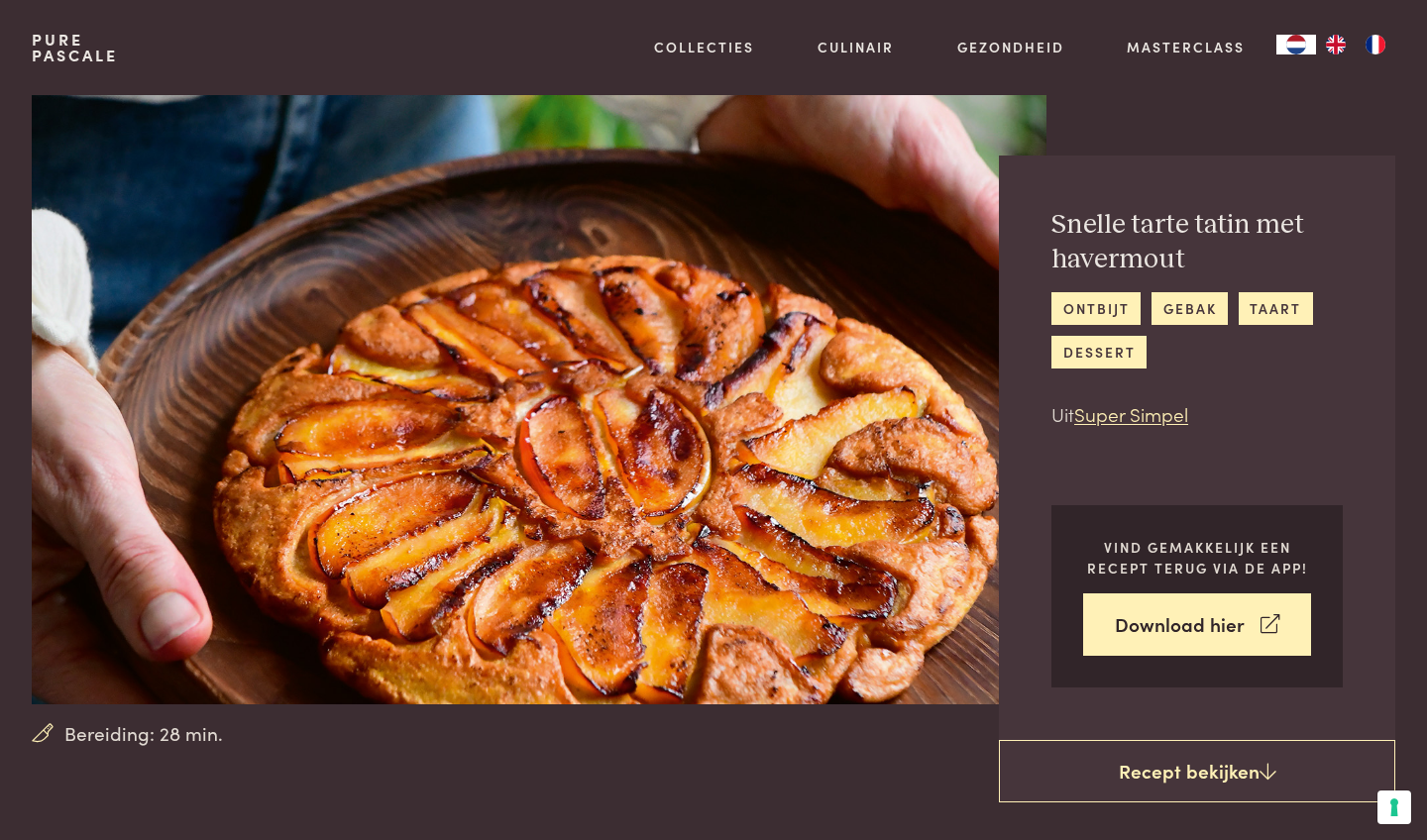 scroll, scrollTop: 0, scrollLeft: 0, axis: both 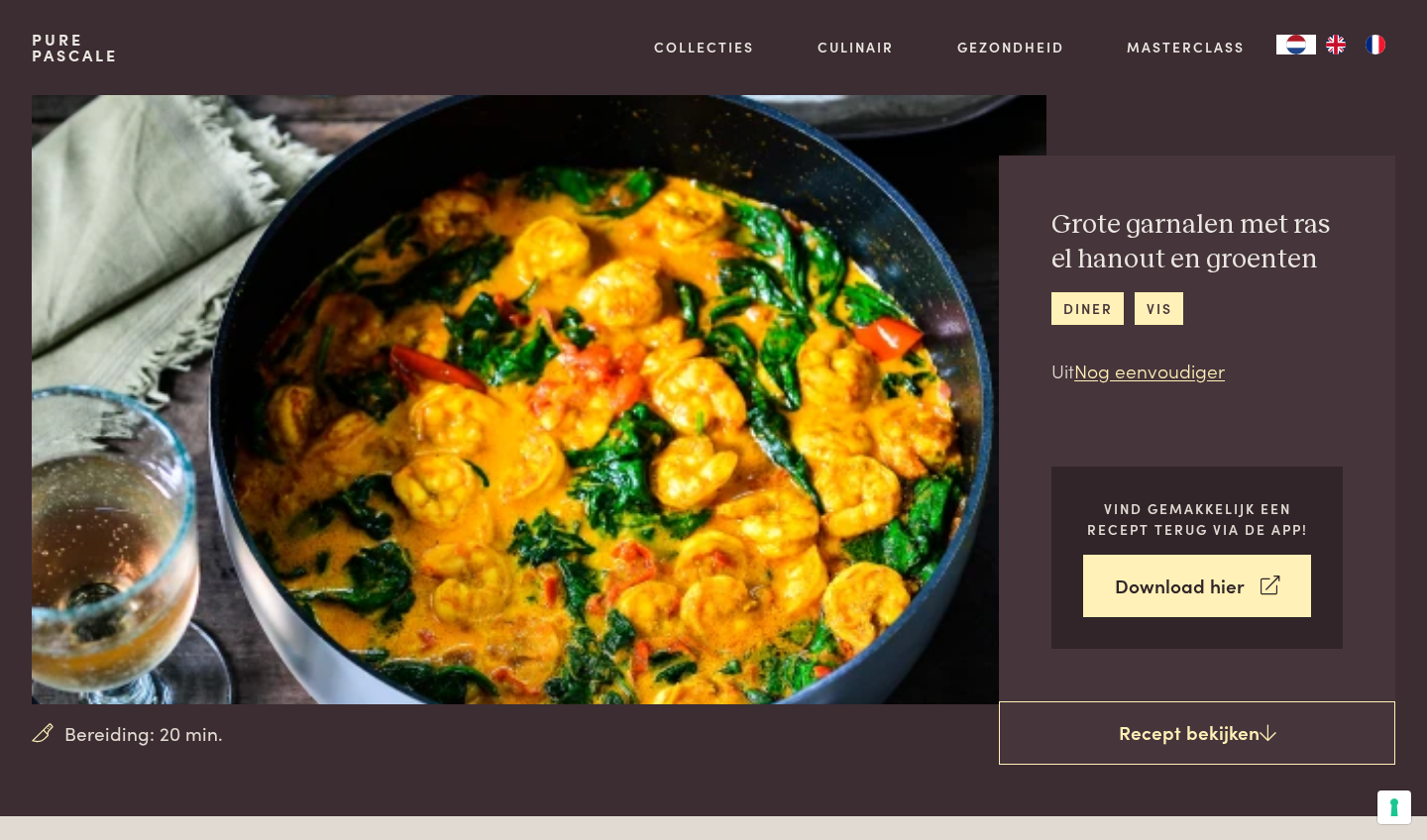 click on "Grote garnalen met ras el hanout en groenten
diner
vis
Uit  Nog eenvoudiger" at bounding box center [1197, 296] 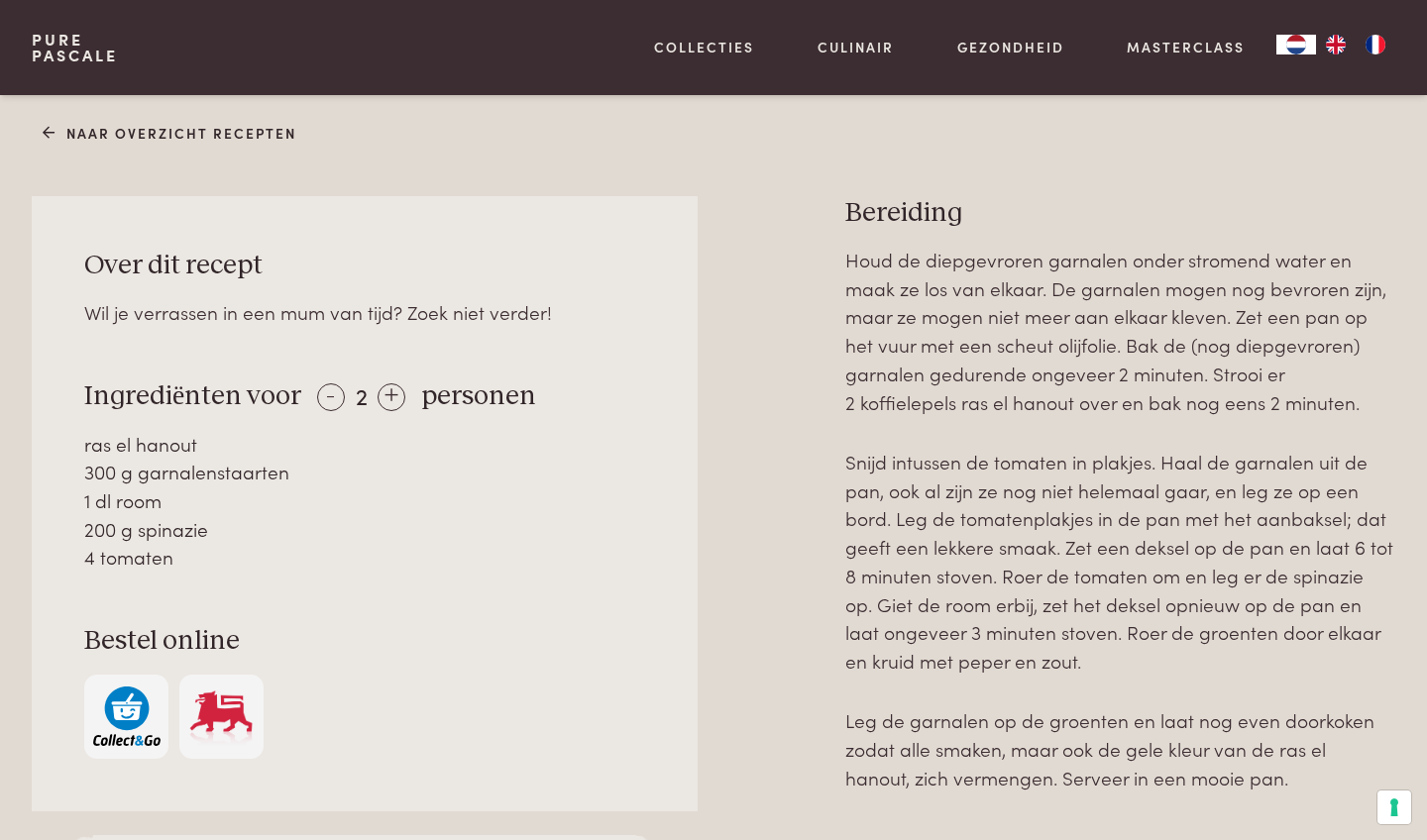 scroll, scrollTop: 755, scrollLeft: 0, axis: vertical 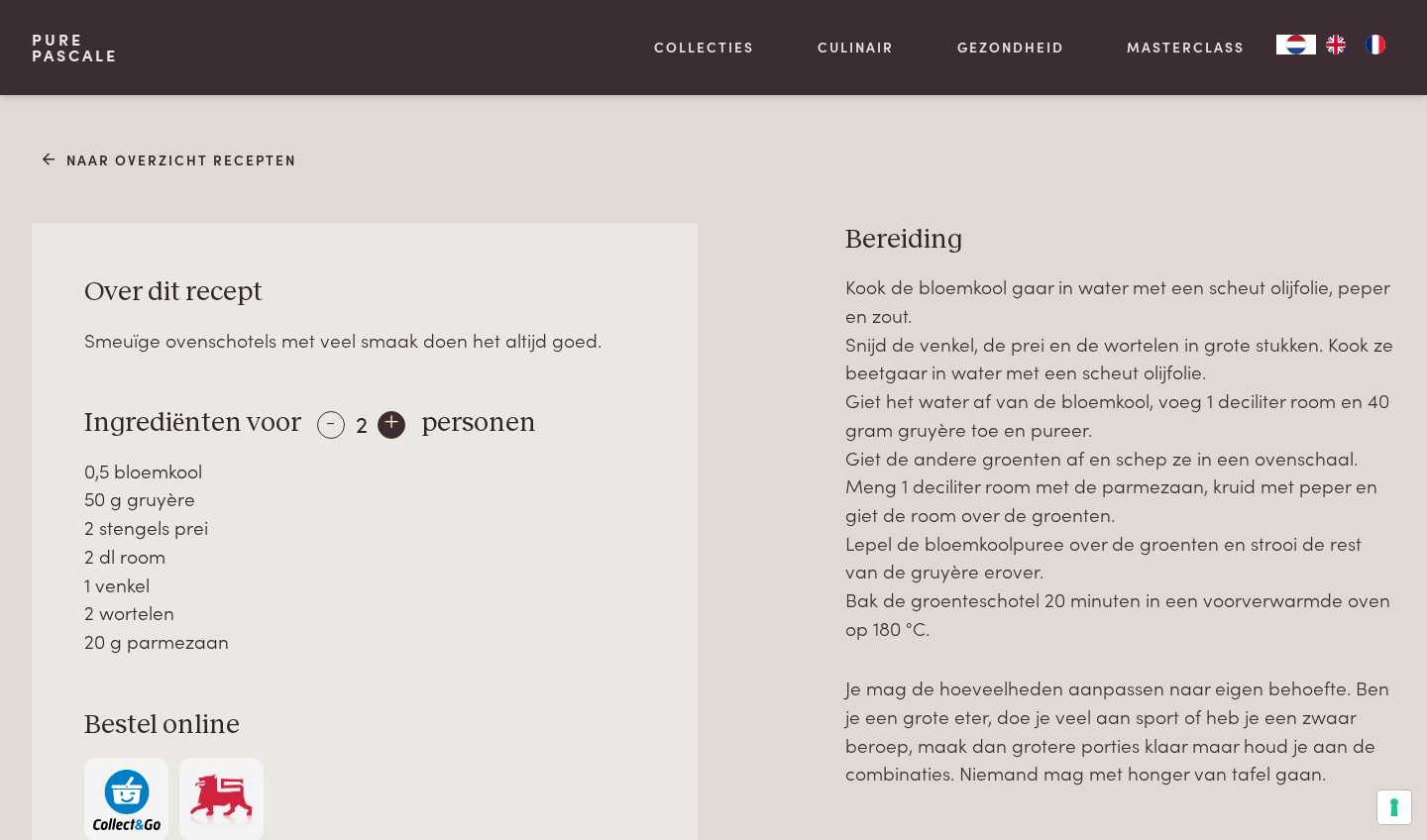 click on "+" at bounding box center [391, 425] 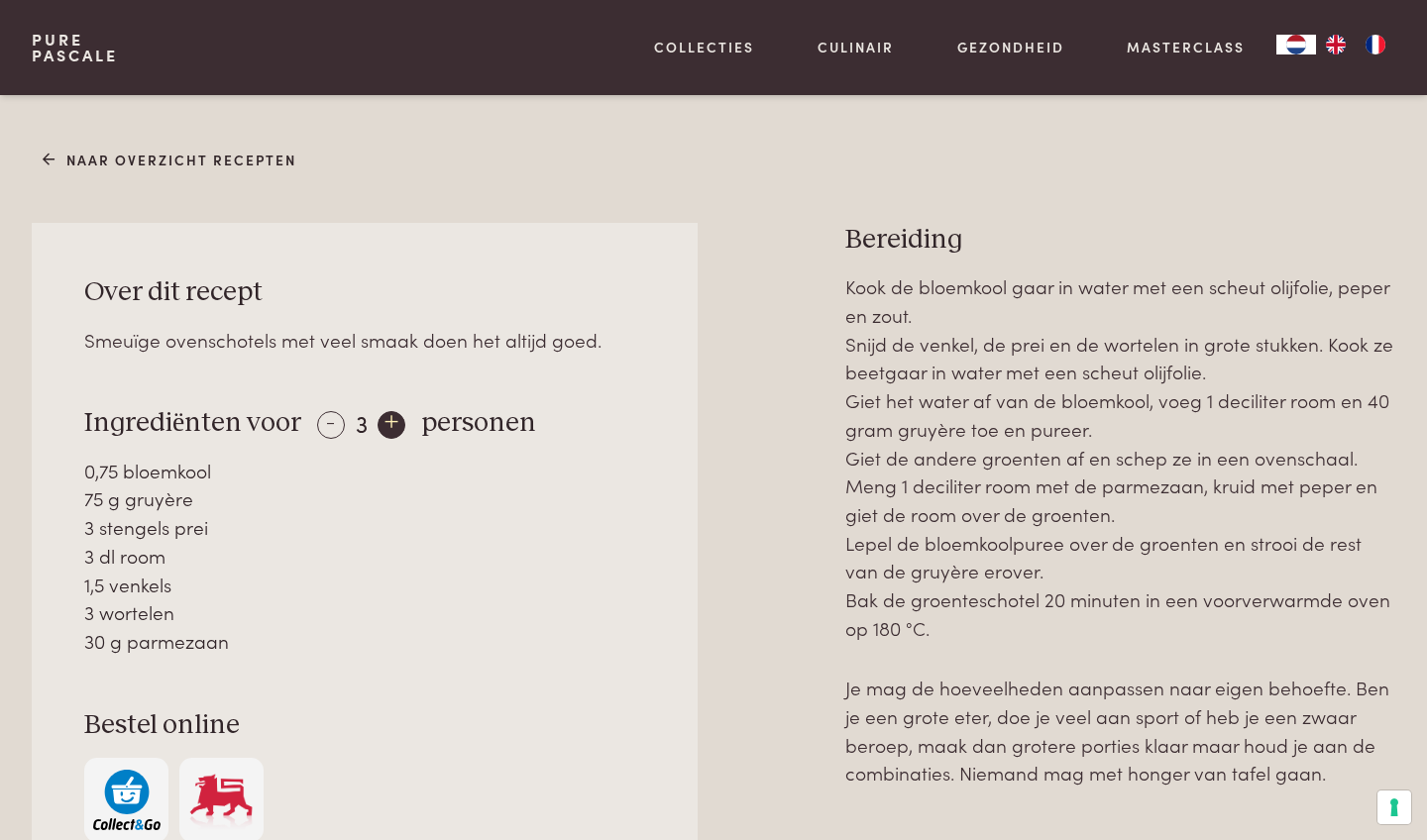 click on "+" at bounding box center [391, 425] 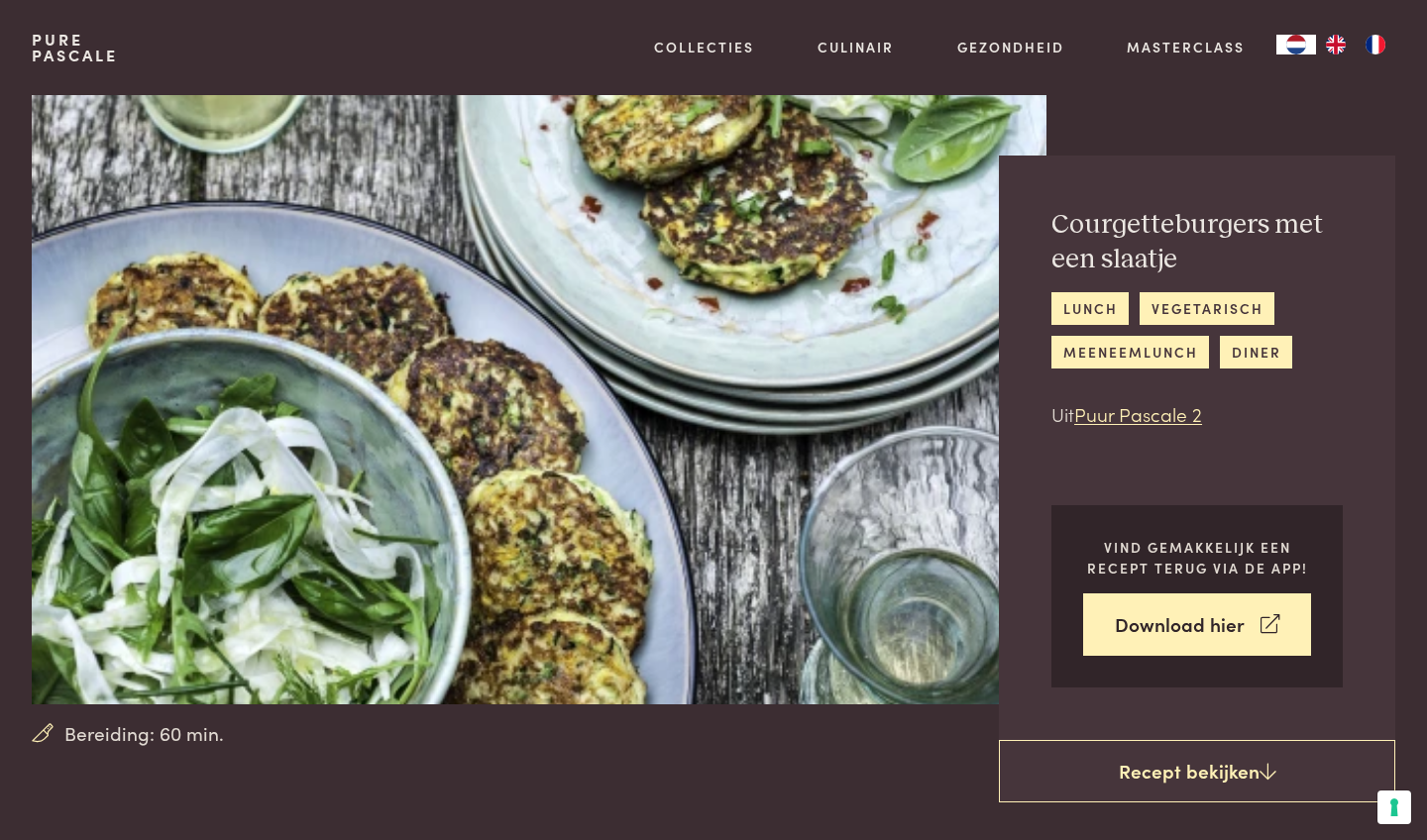 scroll, scrollTop: 0, scrollLeft: 0, axis: both 